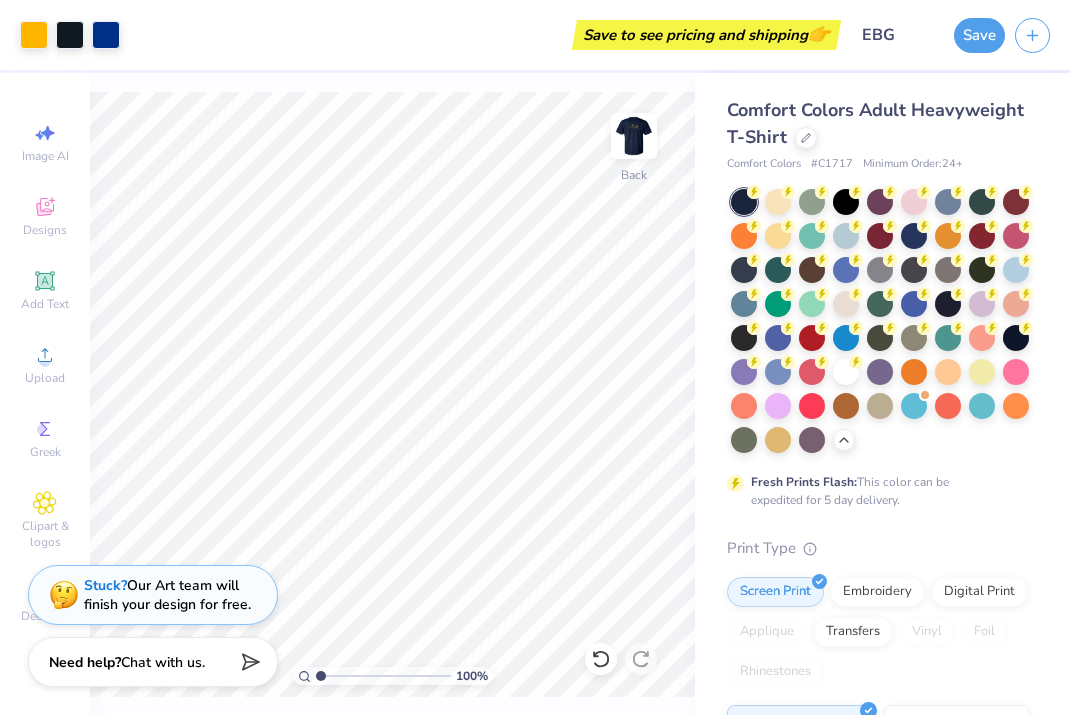 scroll, scrollTop: 0, scrollLeft: 0, axis: both 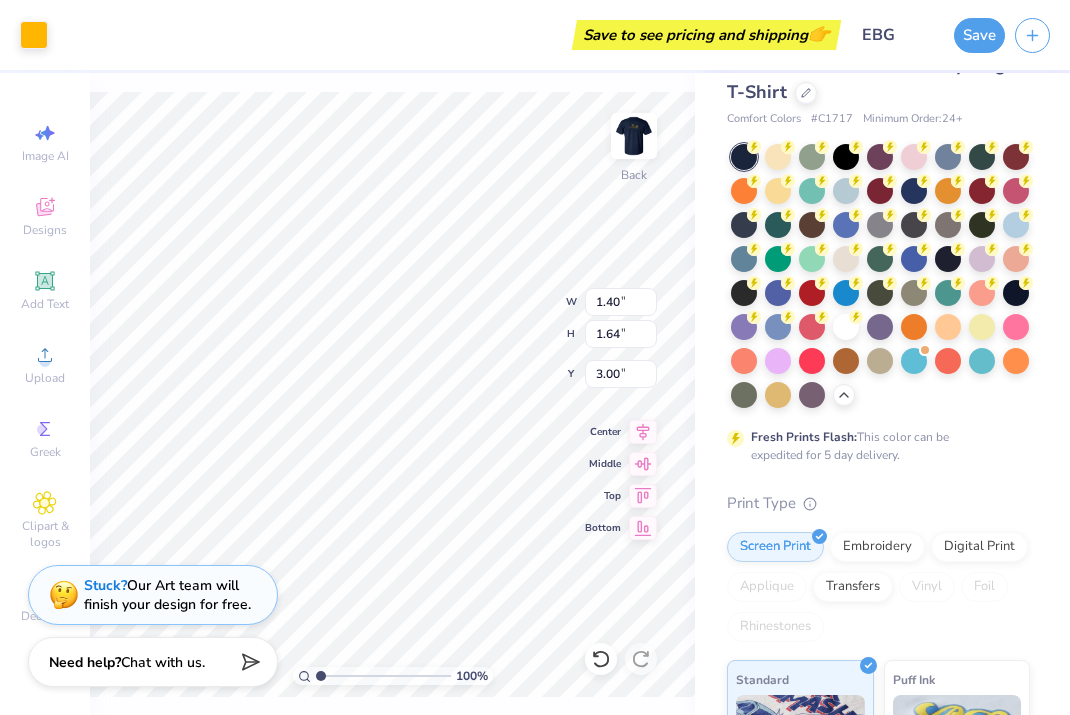 type on "1.24" 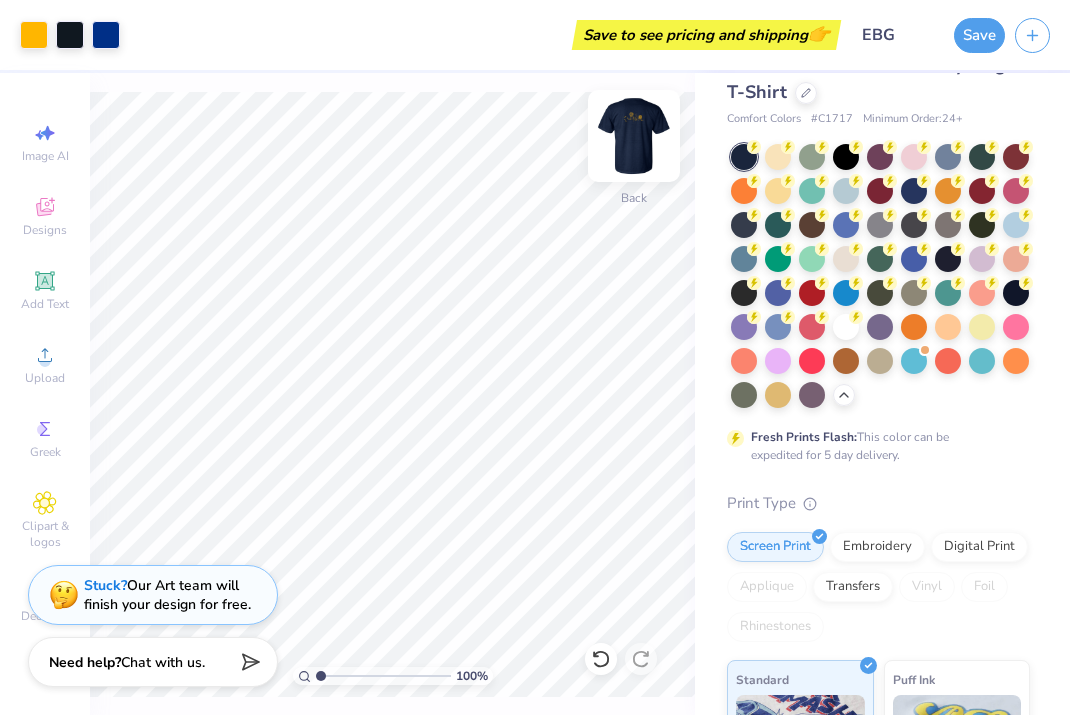 click at bounding box center [634, 136] 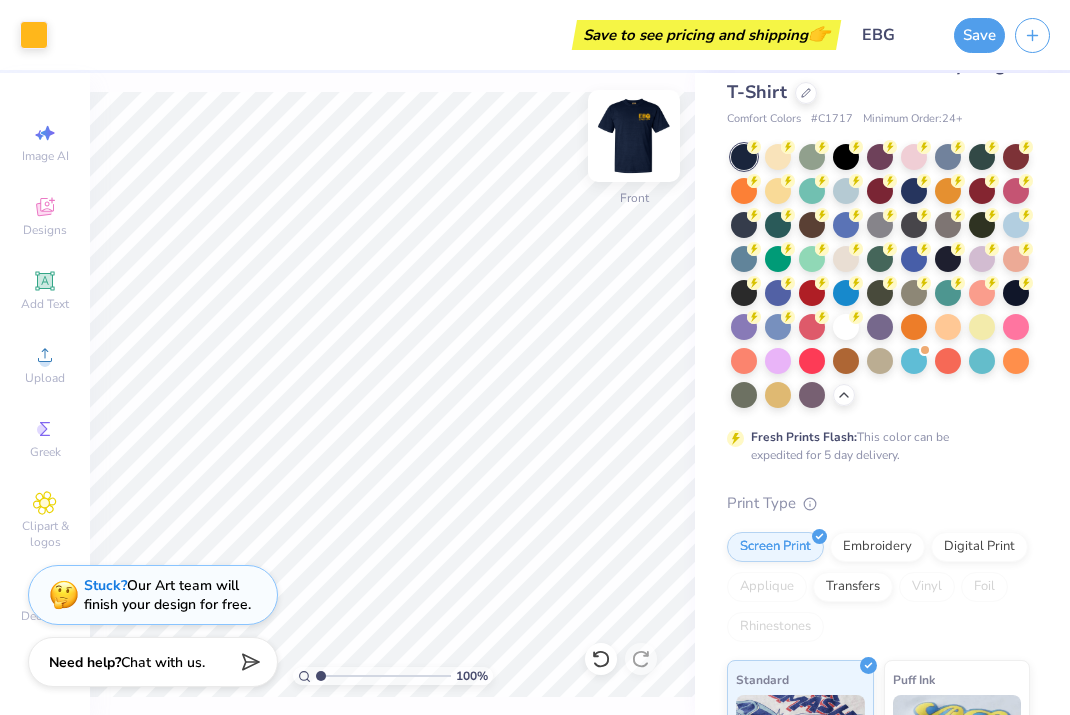 click at bounding box center [634, 136] 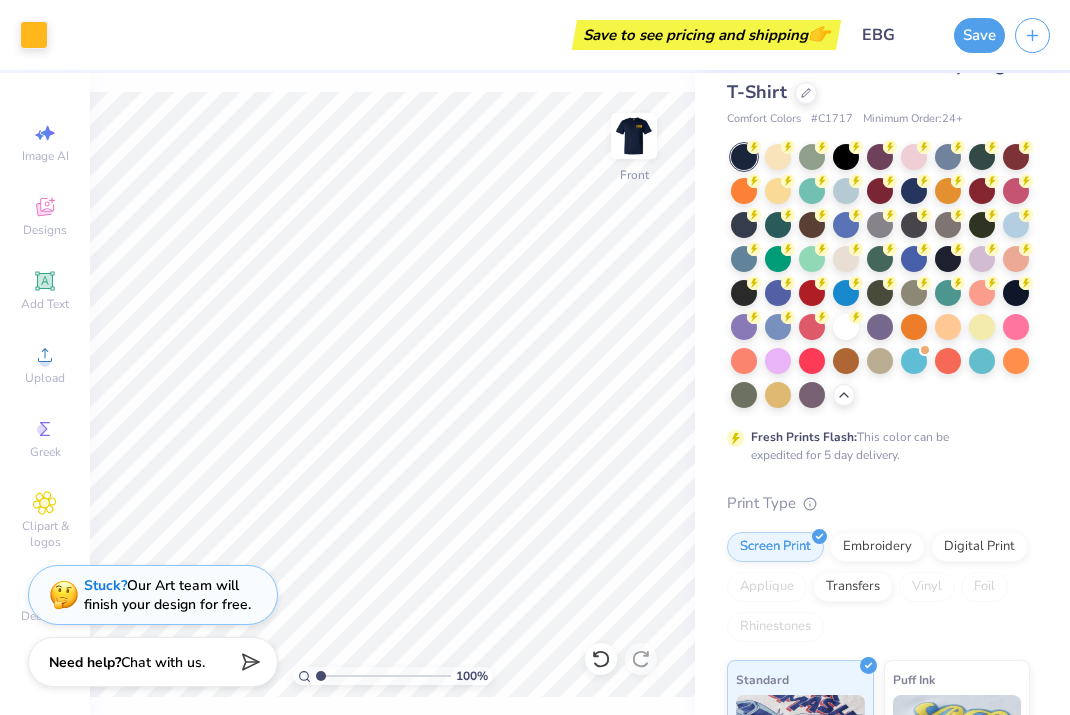 click on "Save to see pricing and shipping  👉" at bounding box center [706, 35] 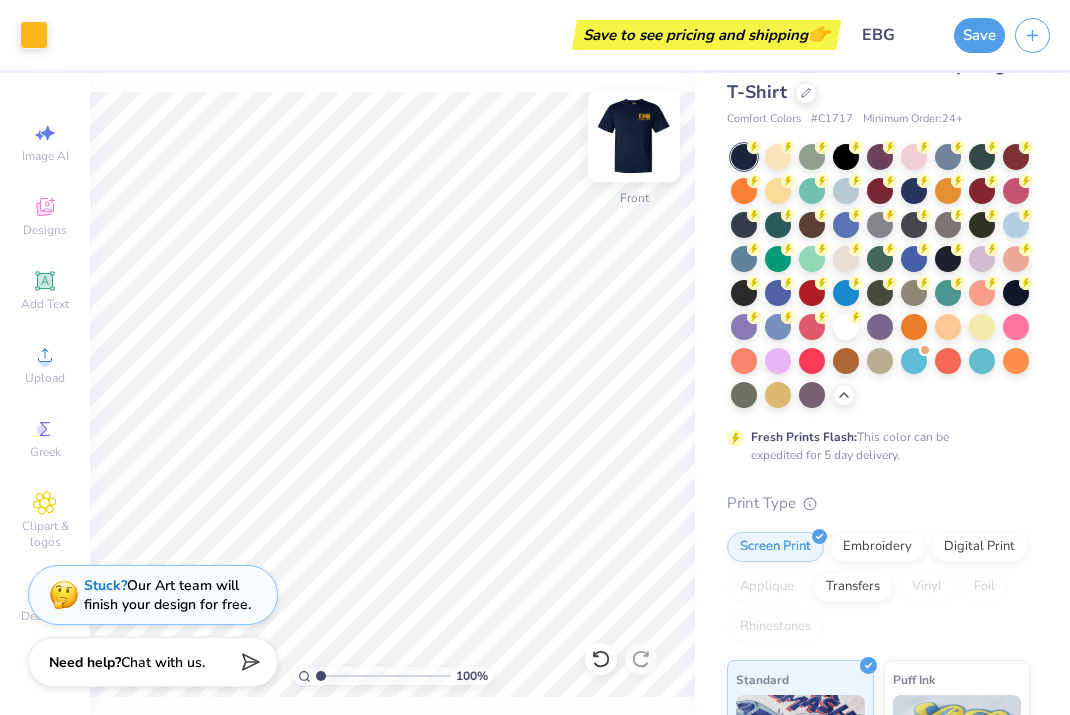 click at bounding box center (634, 136) 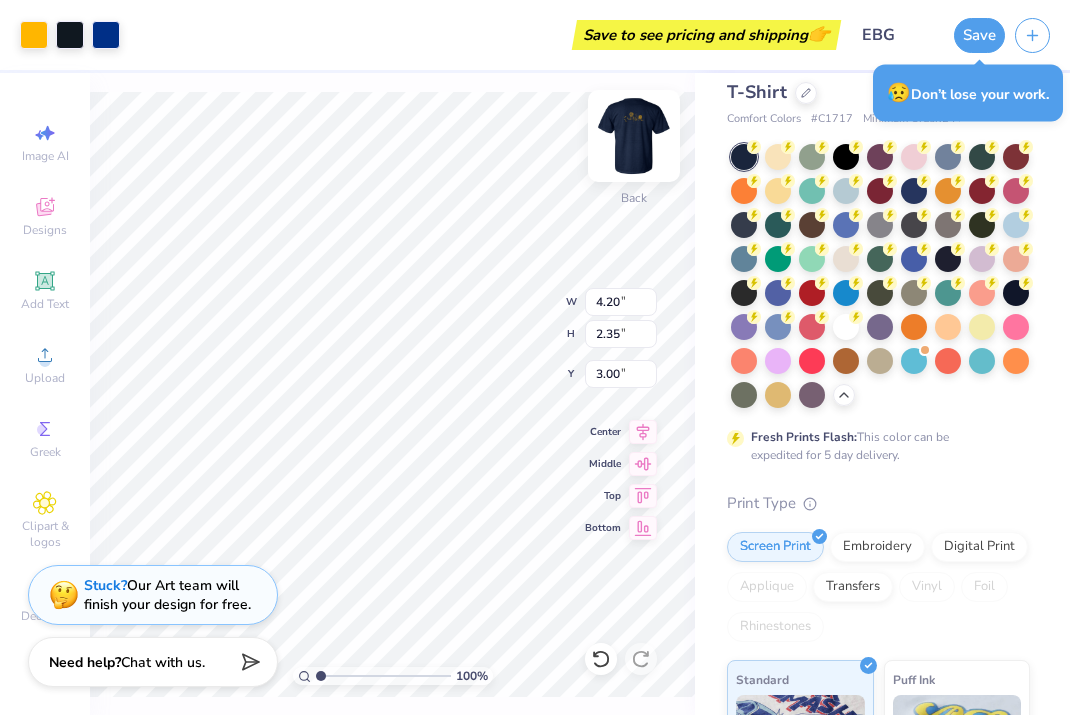 type on "3.47" 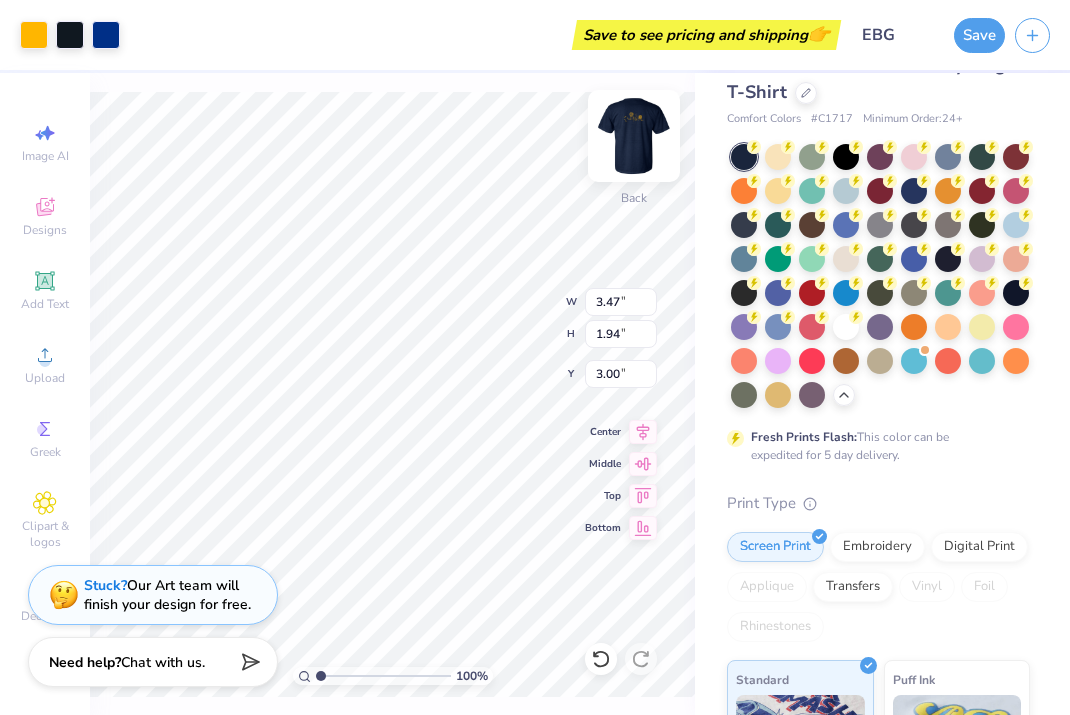 type on "3.21" 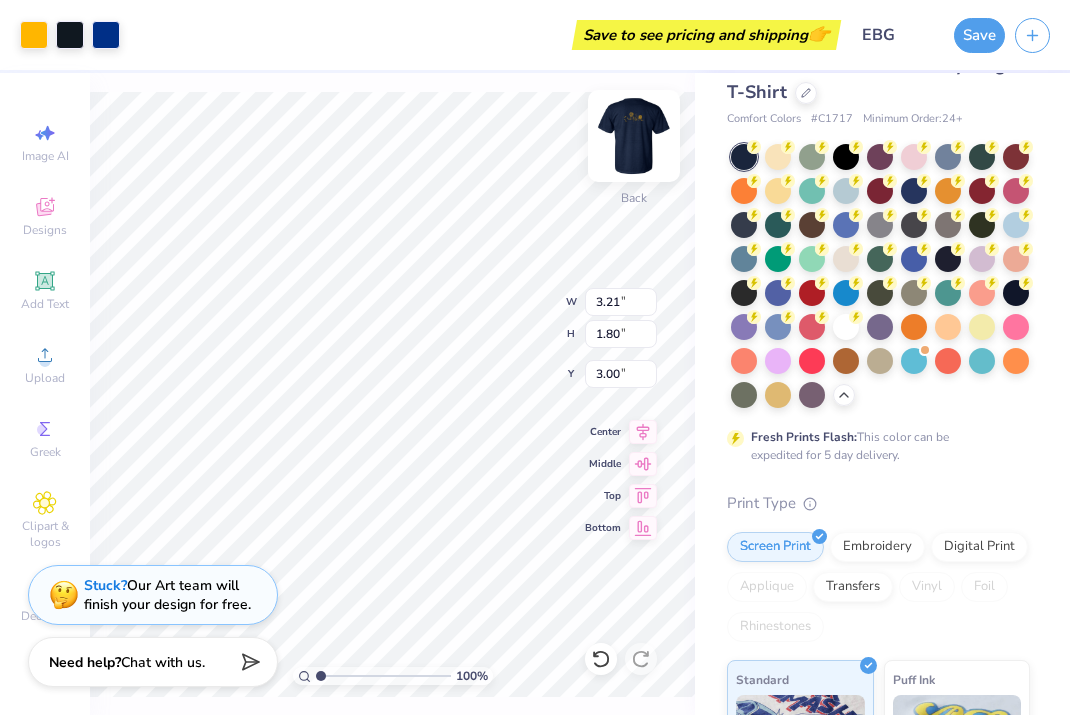 type on "3.43" 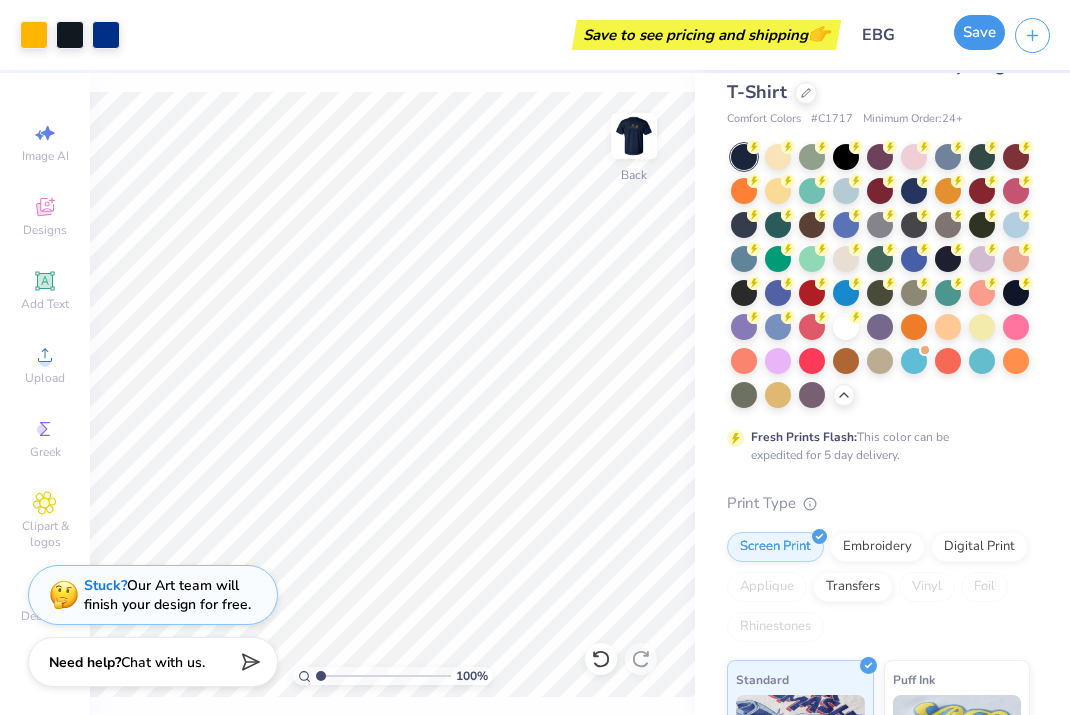 click on "Save" at bounding box center (979, 32) 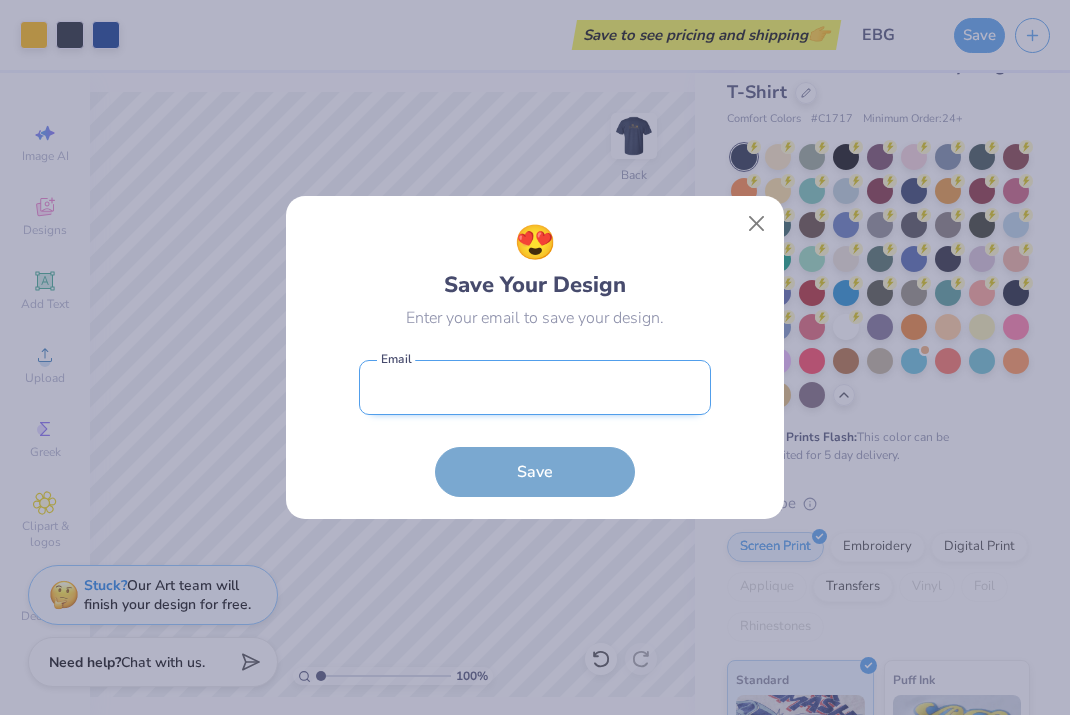 click at bounding box center (535, 387) 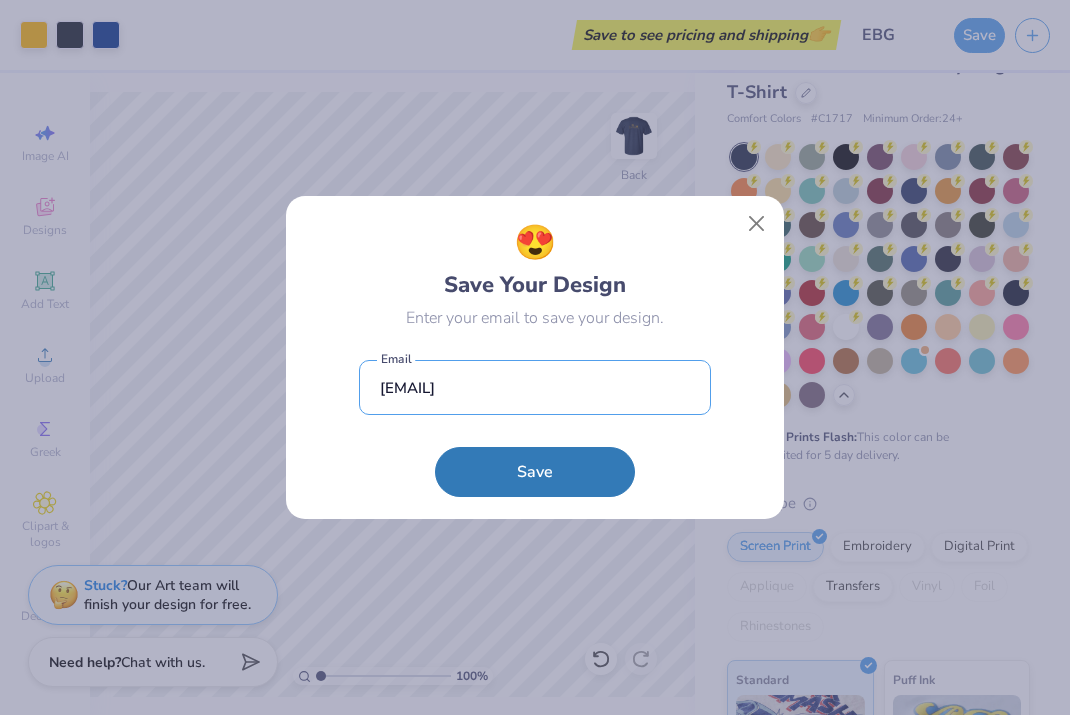 type on "[EMAIL]" 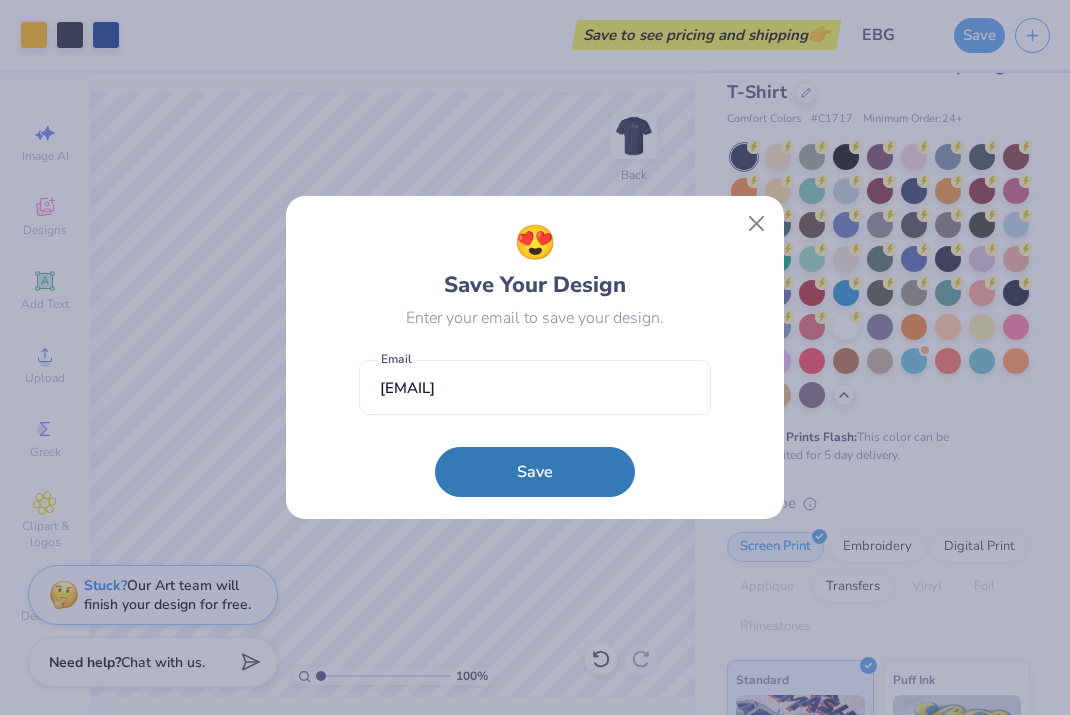 click on "😍 Save Your Design Enter your email to save your design. [EMAIL] Email Save" at bounding box center [535, 357] 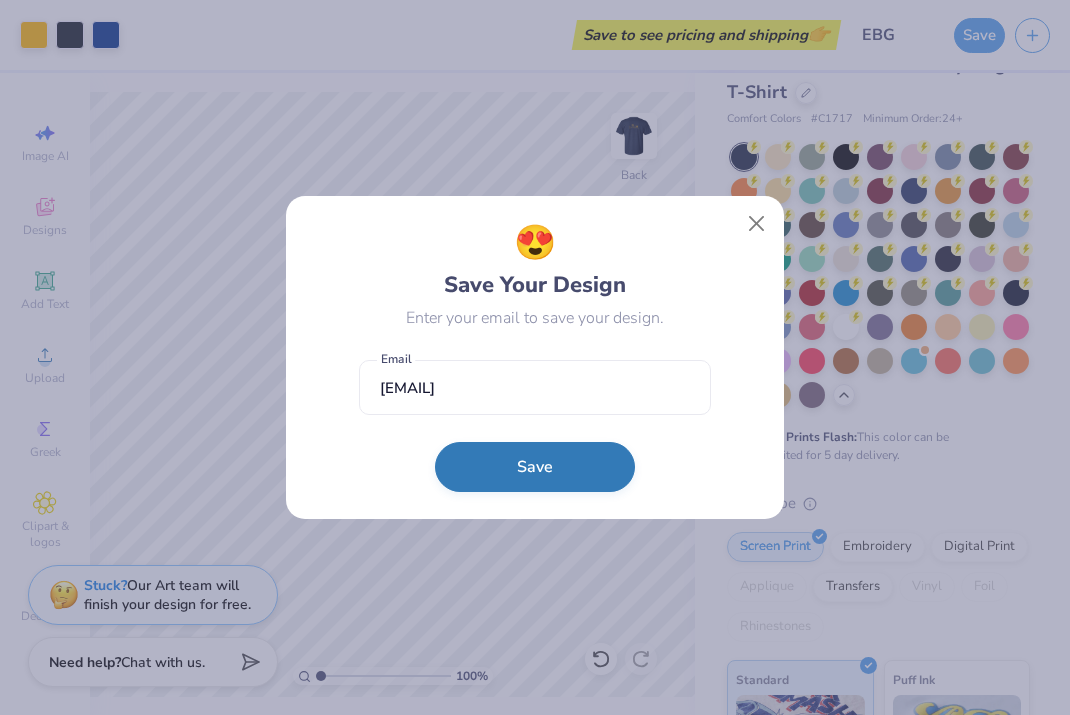 click on "Save" at bounding box center (535, 467) 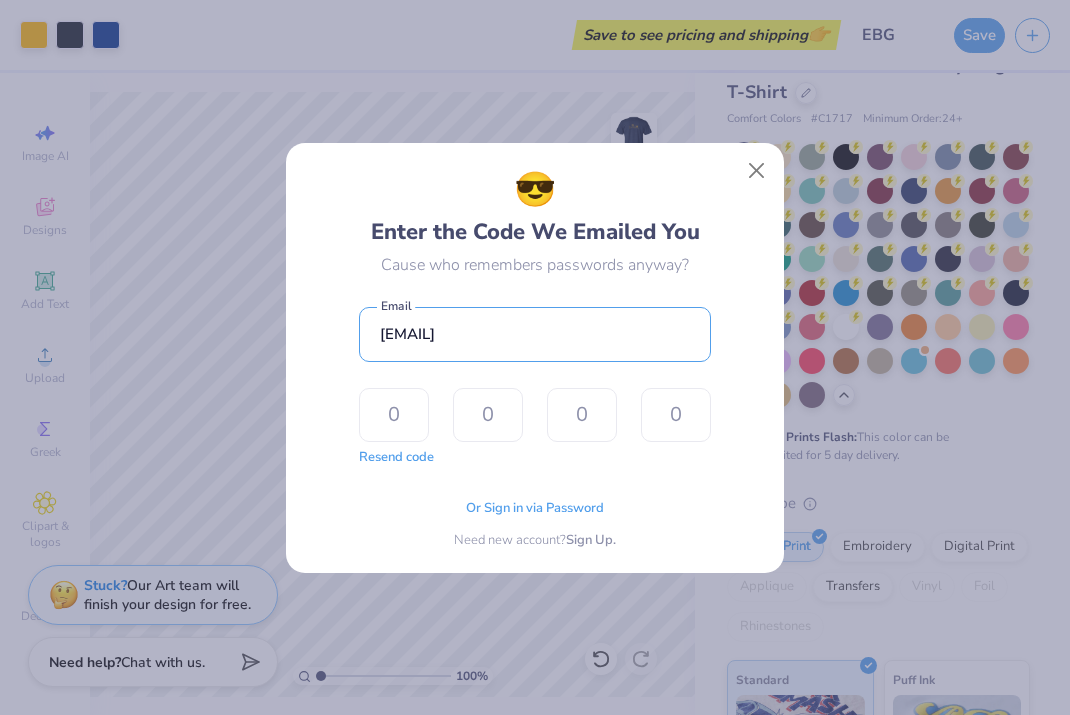 drag, startPoint x: 553, startPoint y: 336, endPoint x: 323, endPoint y: 339, distance: 230.01956 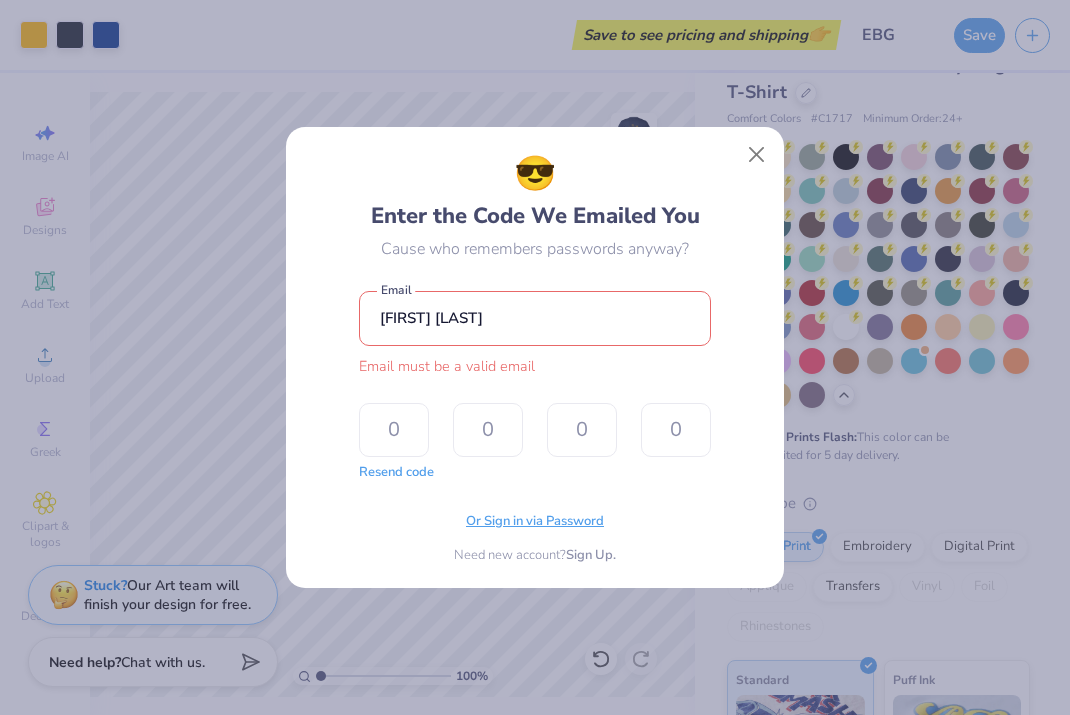 type on "[FIRST] [LAST]" 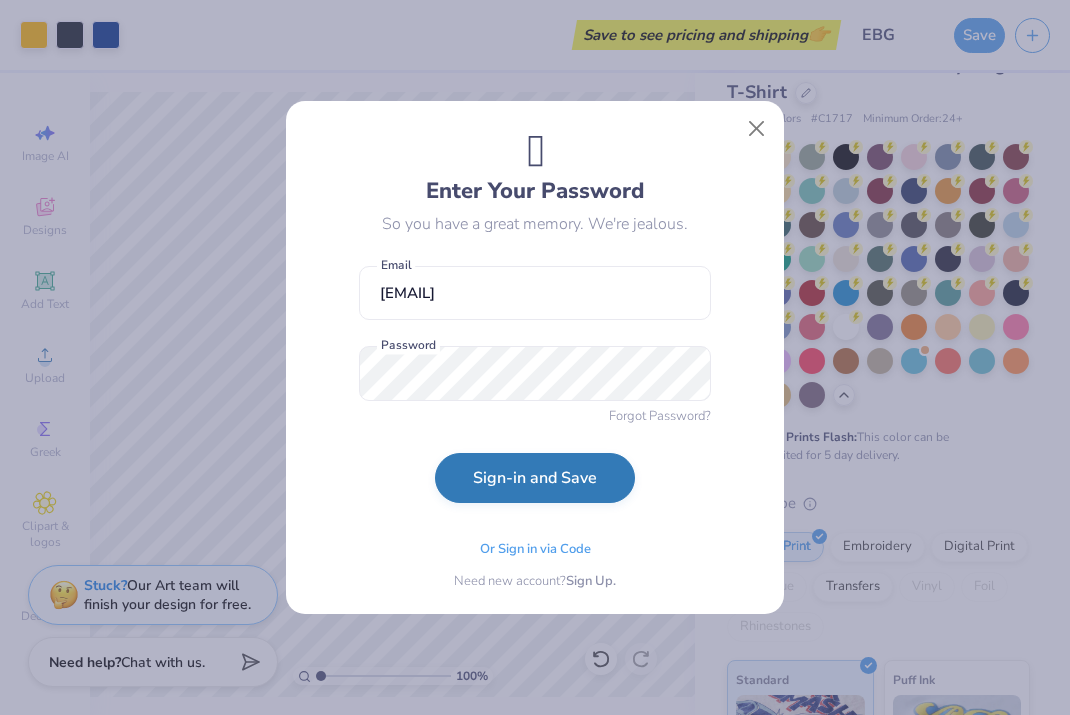click on "Sign-in and Save" at bounding box center (535, 478) 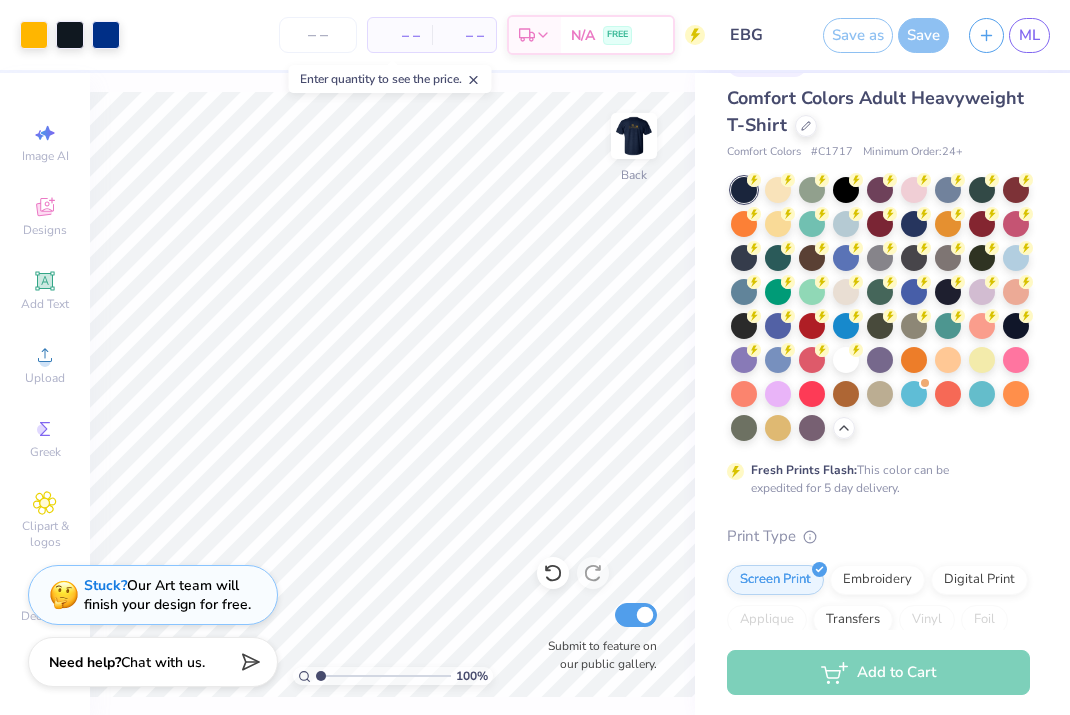 scroll, scrollTop: 78, scrollLeft: 0, axis: vertical 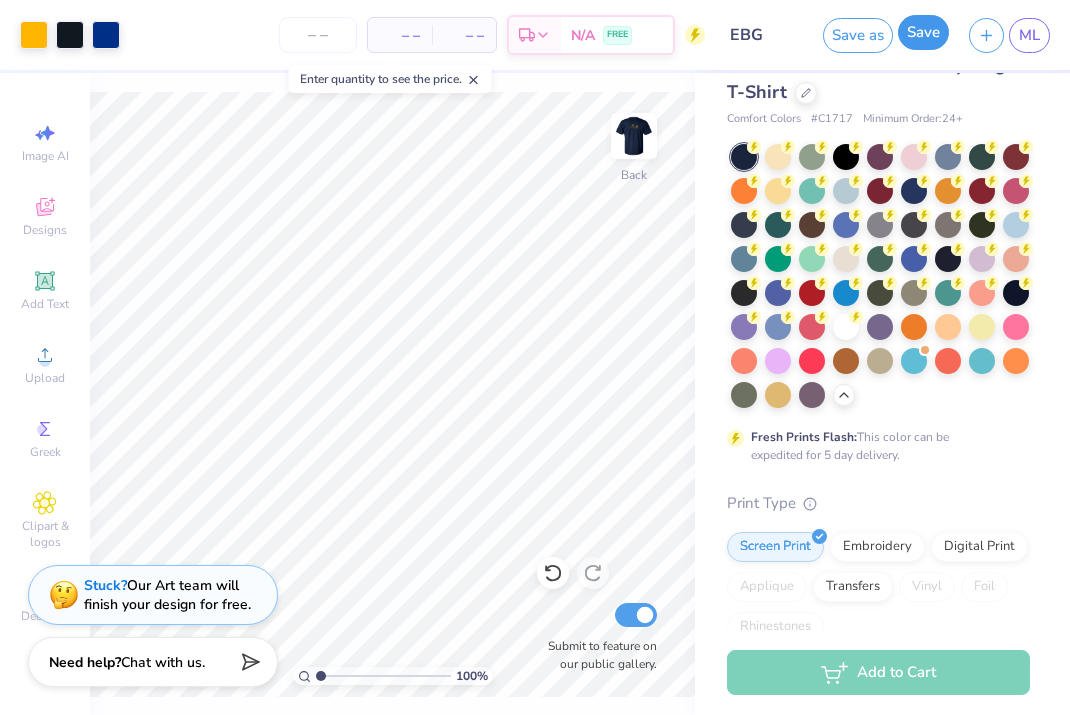 click on "Save" at bounding box center [923, 32] 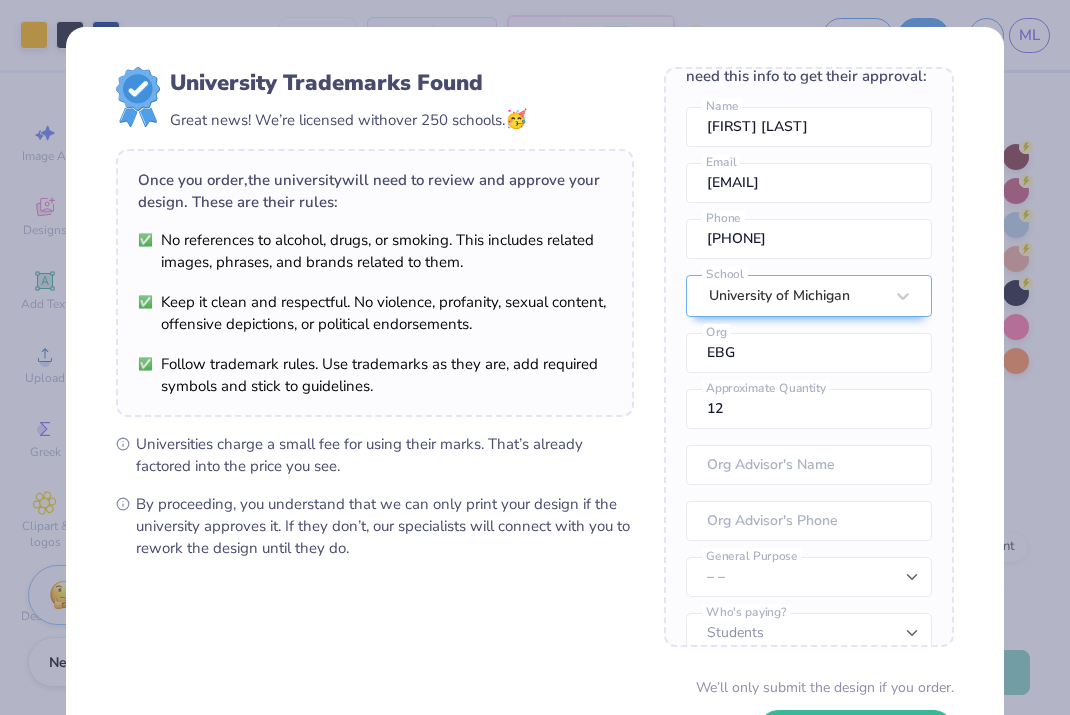 scroll, scrollTop: 74, scrollLeft: 0, axis: vertical 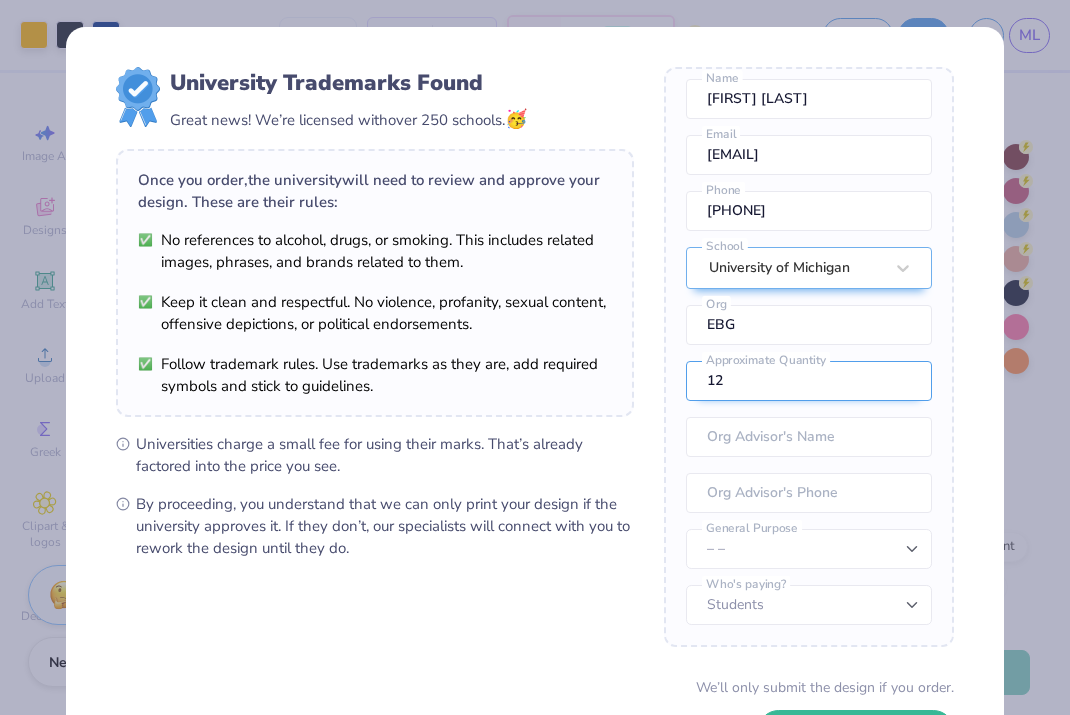 click on "12" at bounding box center (809, 381) 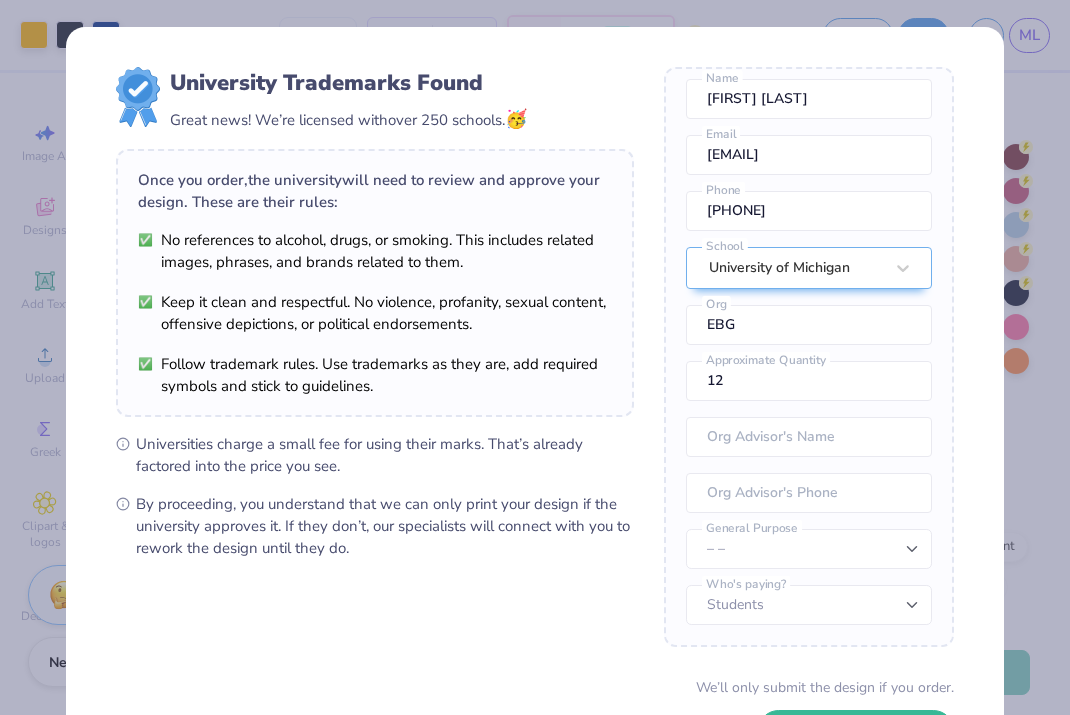 click on "University Trademarks Found Great news! We’re licensed with  over 250 schools. 🥳 Once you order,  the university  will need to review and approve your design. These are their rules: No references to alcohol, drugs, or smoking. This includes related images, phrases, and brands related to them. Keep it clean and respectful. No violence, profanity, sexual content, offensive depictions, or political endorsements. Follow trademark rules. Use trademarks as they are, add required symbols and stick to guidelines. Universities charge a small fee for using their marks. That’s already factored into the price you see. By proceeding, you understand that we can only print your design if the university approves it. If they don’t, our specialists will connect with you to rework the design until they do. Once you place your order, we’ll need this info to get their approval: [FIRST] [LAST] Name [EMAIL] Email [PHONE] Phone University of Michigan School EBG Org 12 Approximate Quantity Org Advisor's Name" at bounding box center [535, 357] 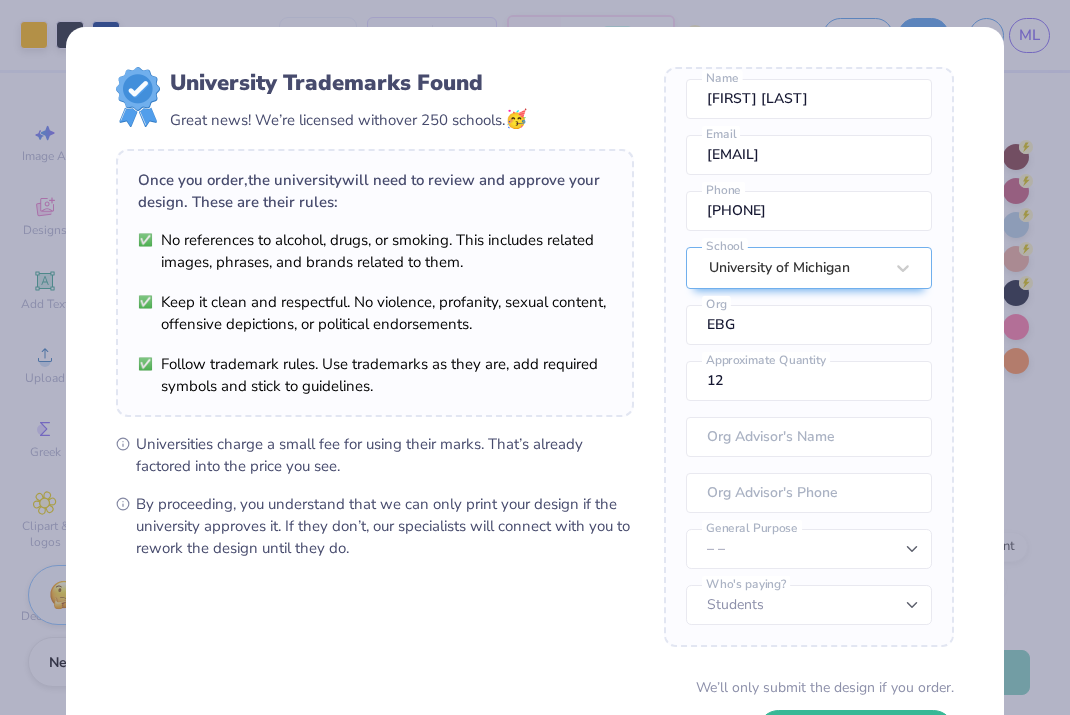 scroll, scrollTop: 155, scrollLeft: 0, axis: vertical 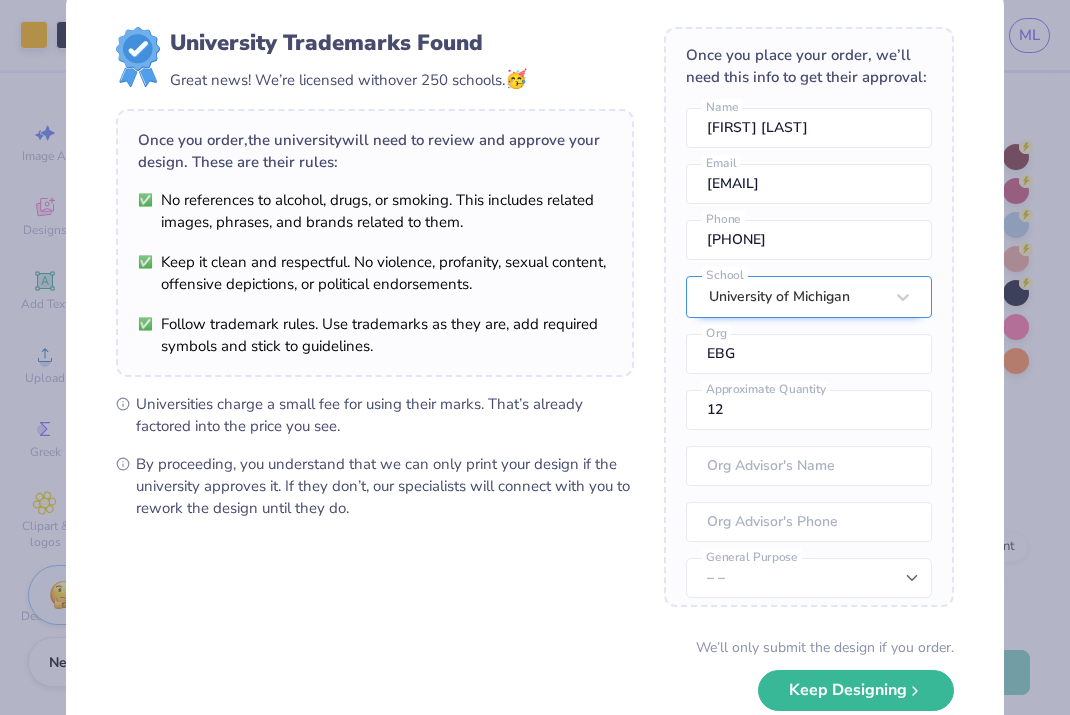 click on "Once you place your order, we’ll need this info to get their approval: [FIRST] [LAST] Name [EMAIL] Email [PHONE] Phone University of Michigan School EBG Org 12 Approximate Quantity Org Advisor's Name Org Advisor's Phone – – Member apparel for registered Student Organization / Department / School Fundraising / Philanthropy event Resale outside the university General Purpose Students University Who's paying?" at bounding box center (809, 317) 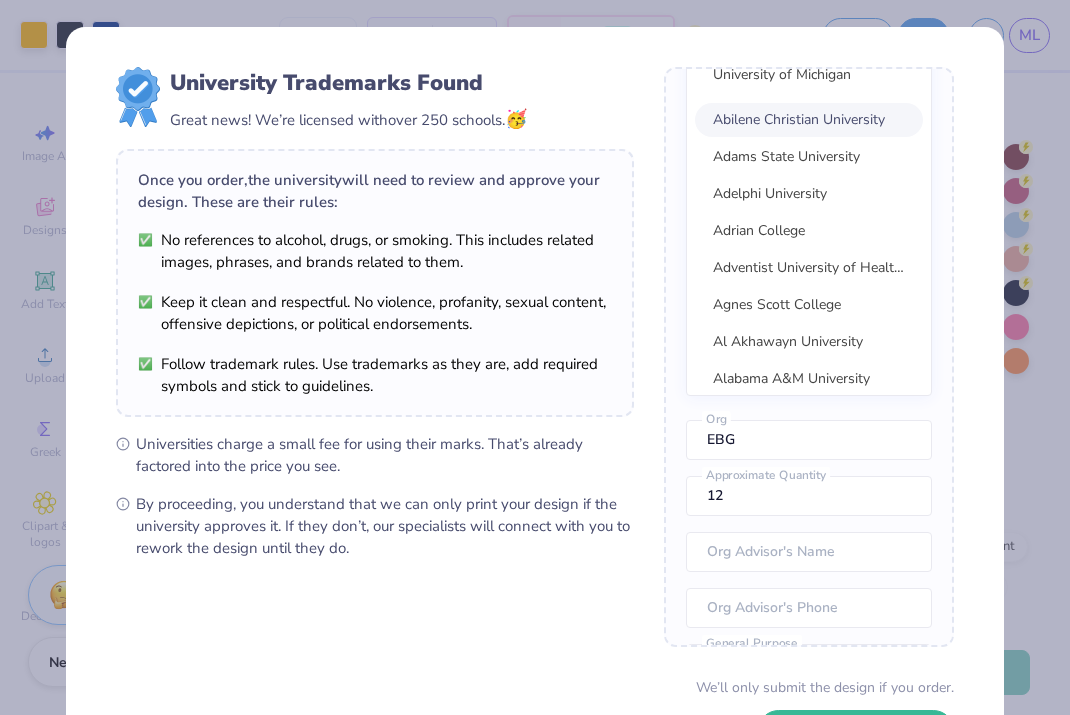 scroll, scrollTop: 513, scrollLeft: 0, axis: vertical 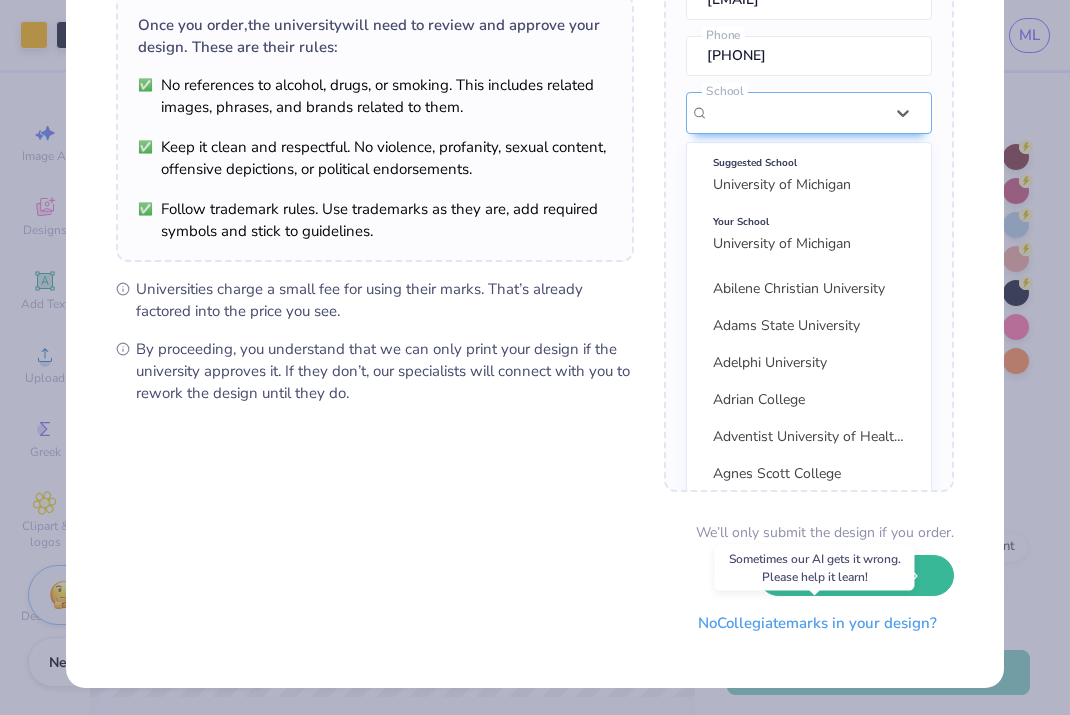 click on "No  Collegiate  marks in your design?" at bounding box center (817, 623) 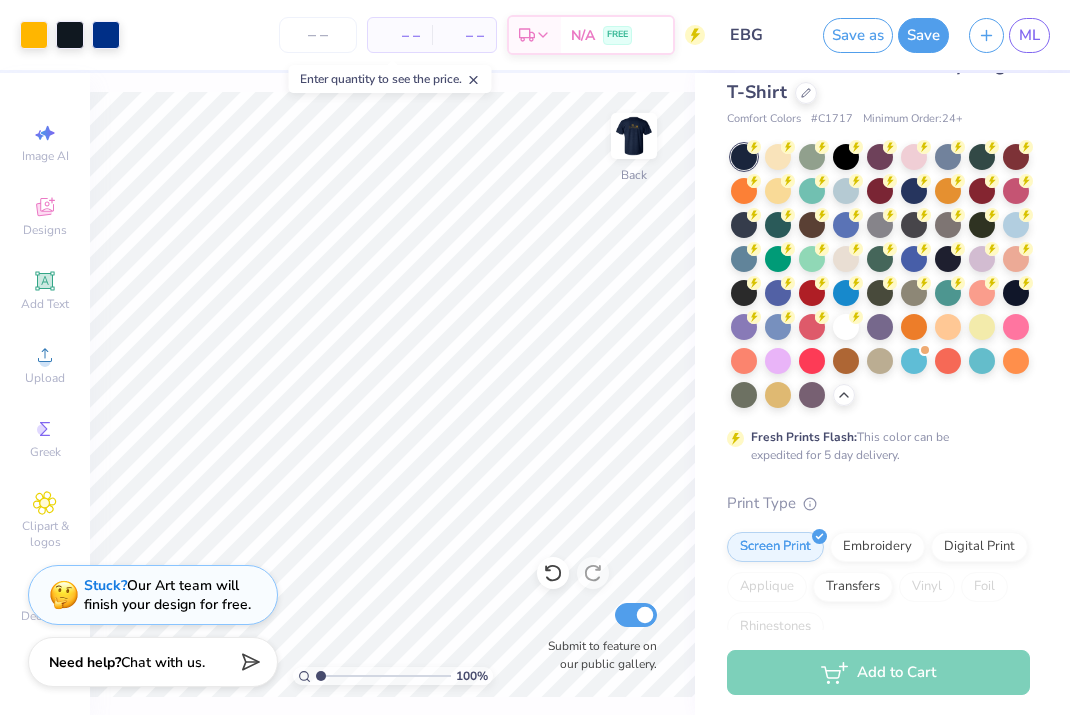 scroll, scrollTop: 0, scrollLeft: 0, axis: both 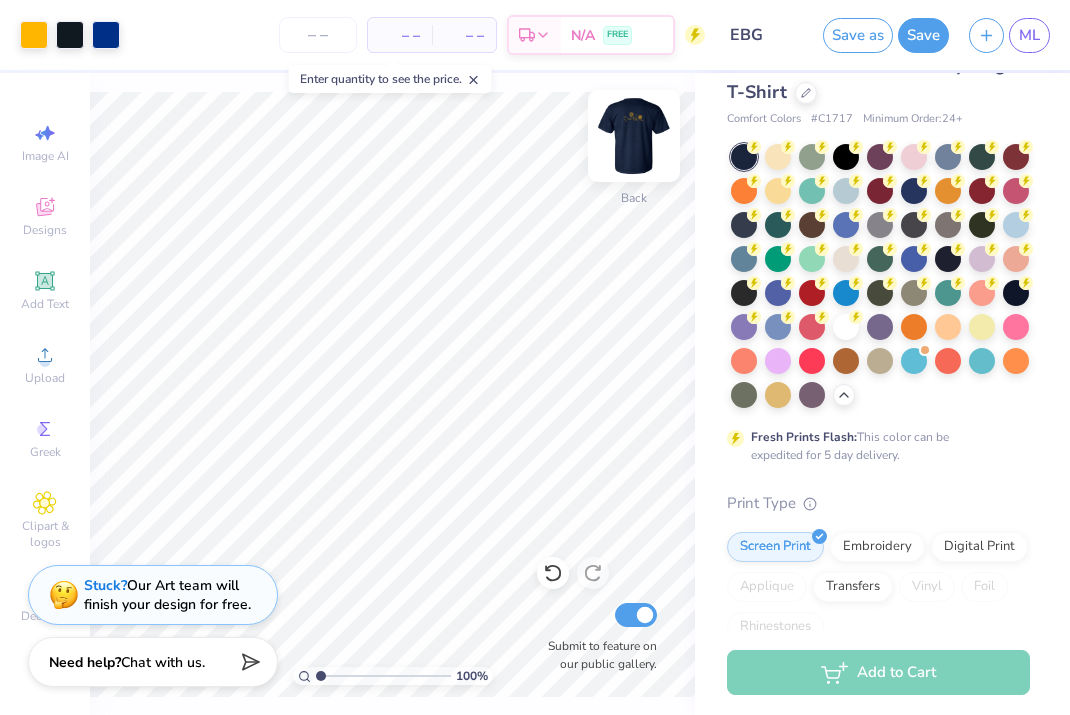 click at bounding box center (634, 136) 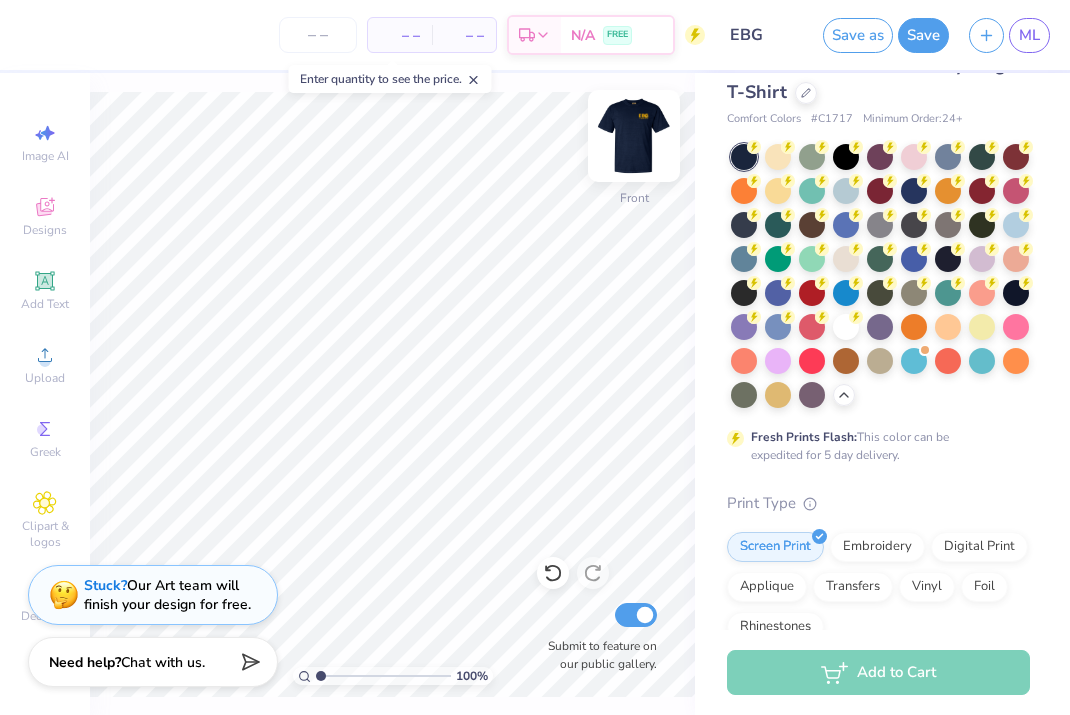 click at bounding box center [634, 136] 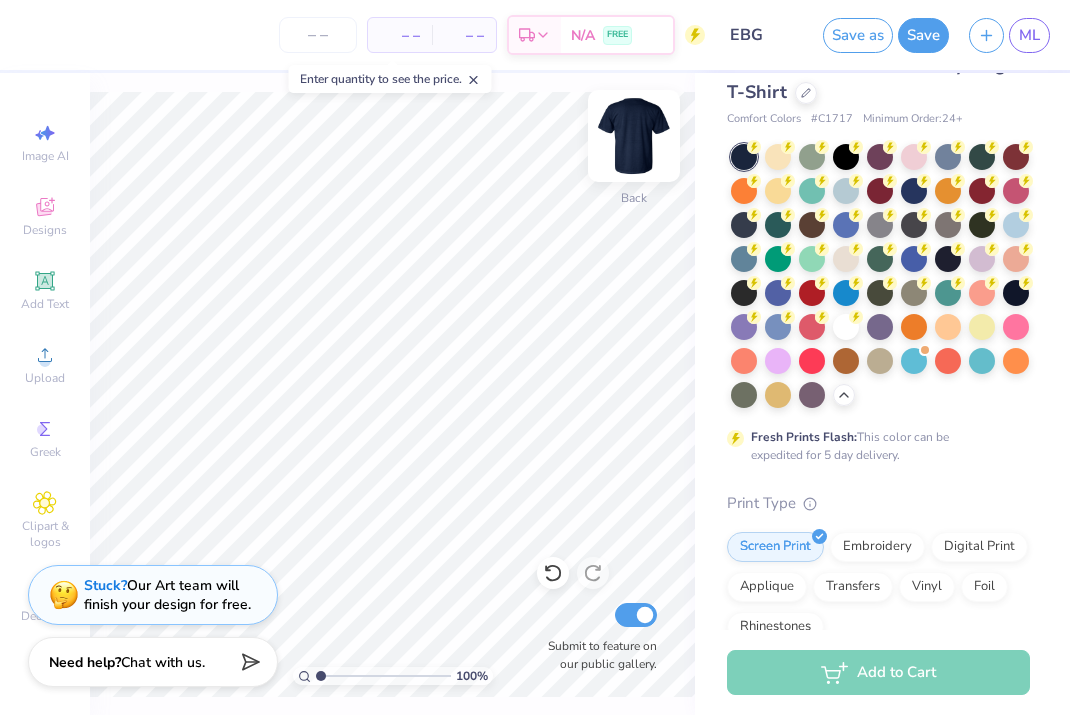 click at bounding box center [634, 136] 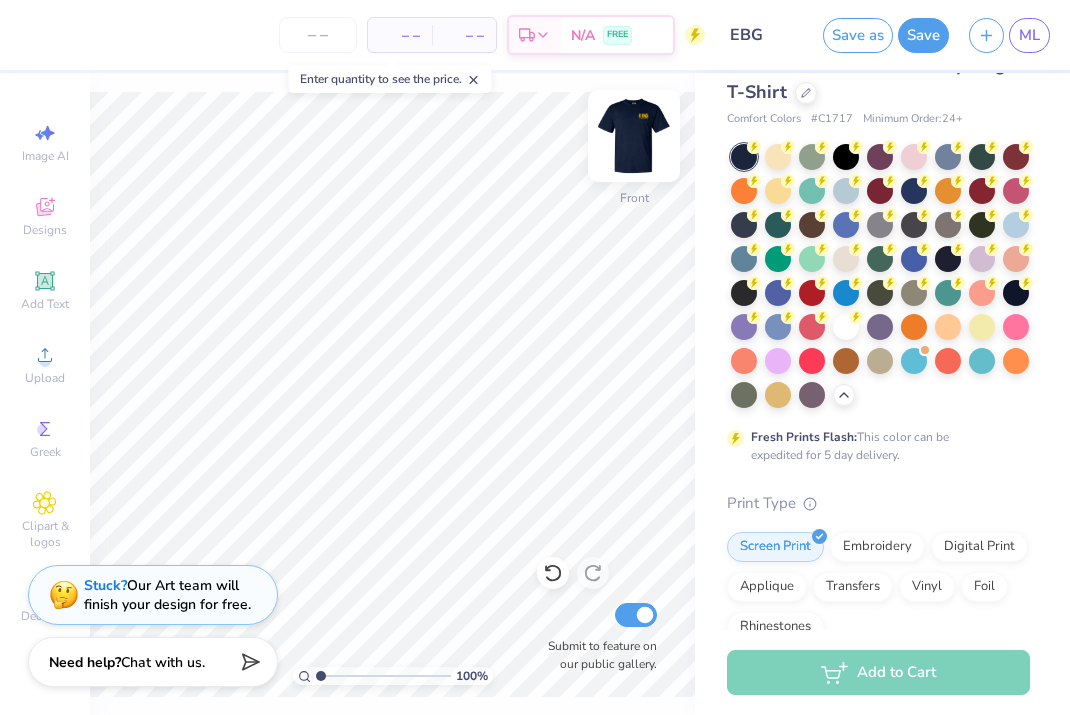 click at bounding box center [634, 136] 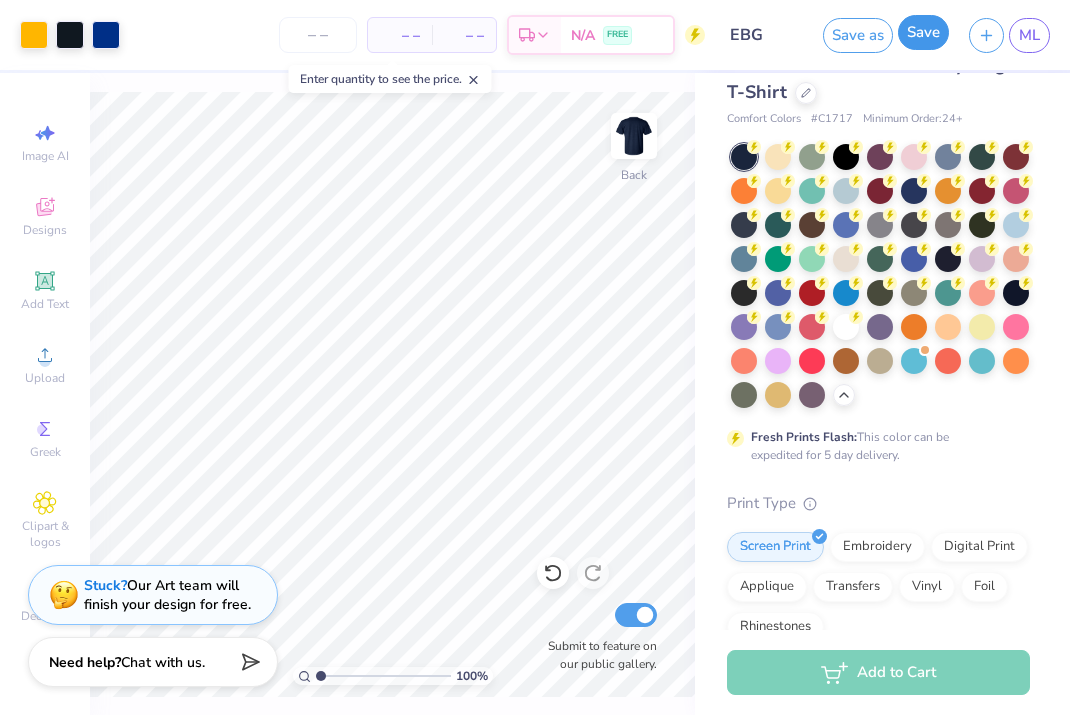 click on "Save" at bounding box center [923, 32] 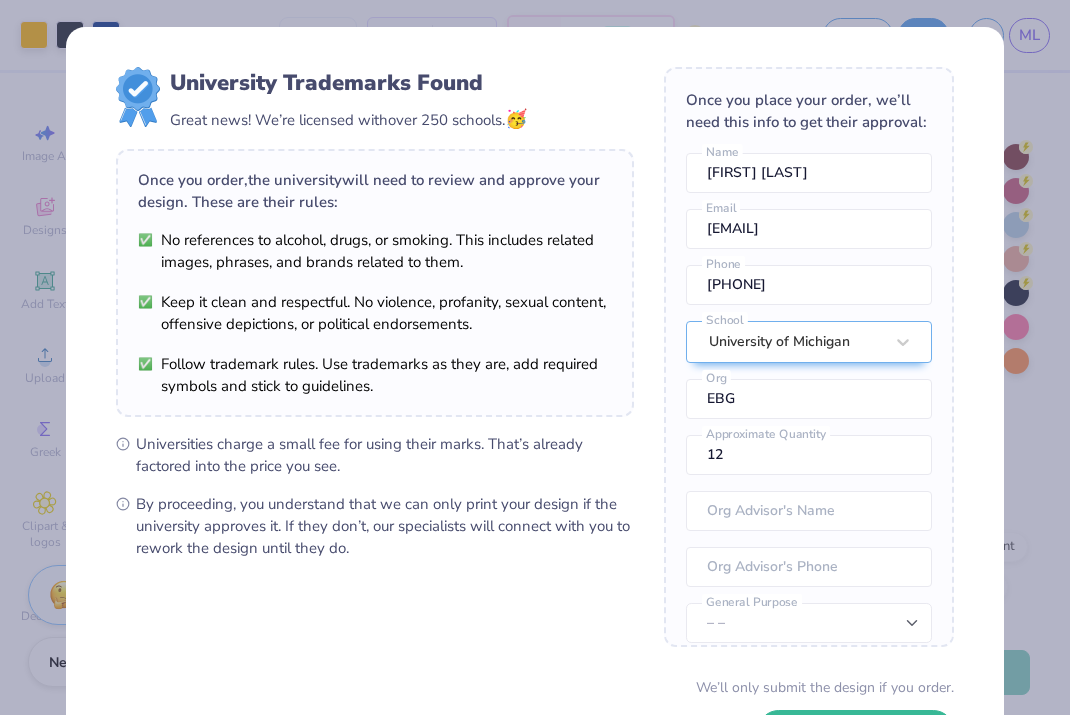 scroll, scrollTop: 74, scrollLeft: 0, axis: vertical 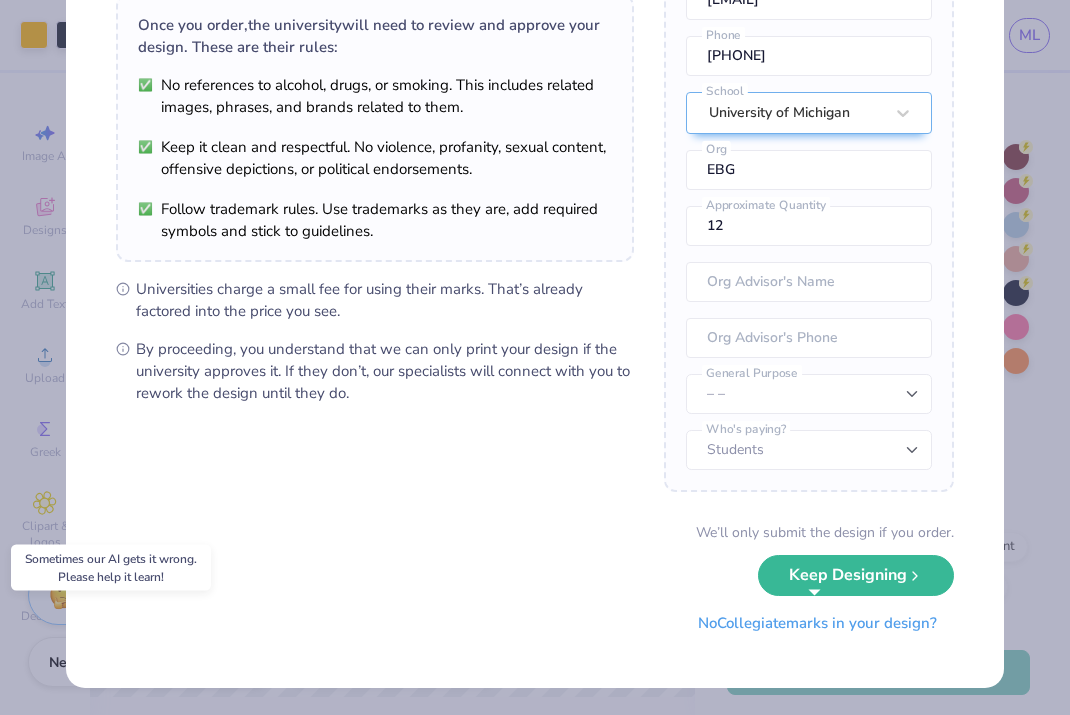 click on "No  Collegiate  marks in your design?" at bounding box center [817, 623] 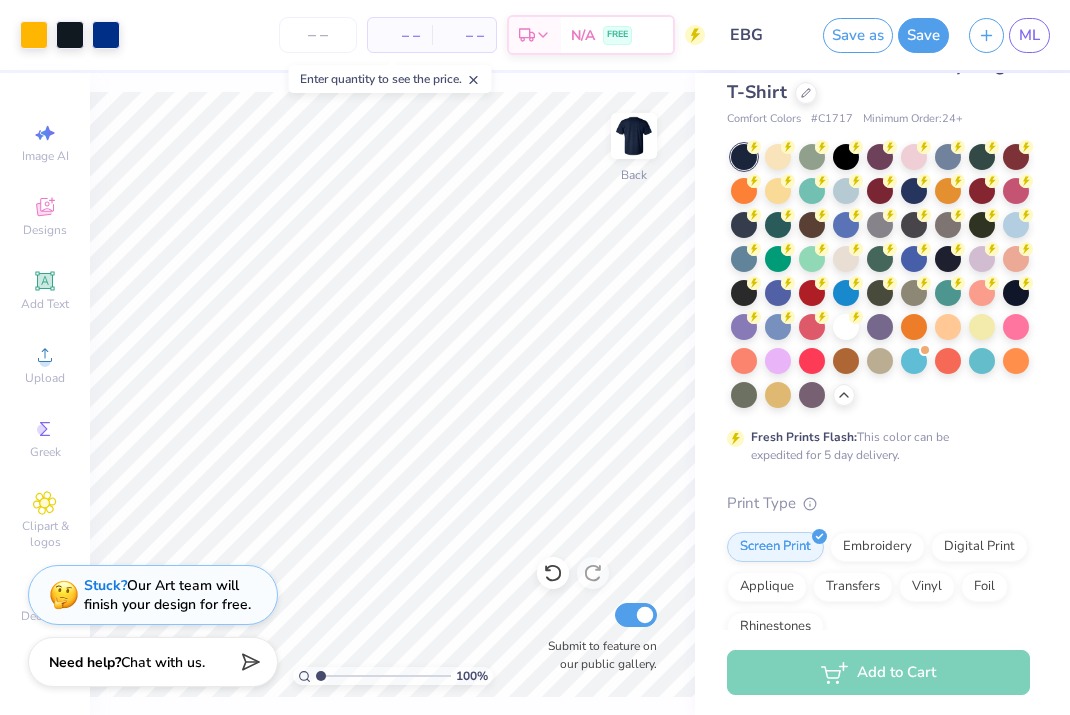 scroll, scrollTop: 0, scrollLeft: 0, axis: both 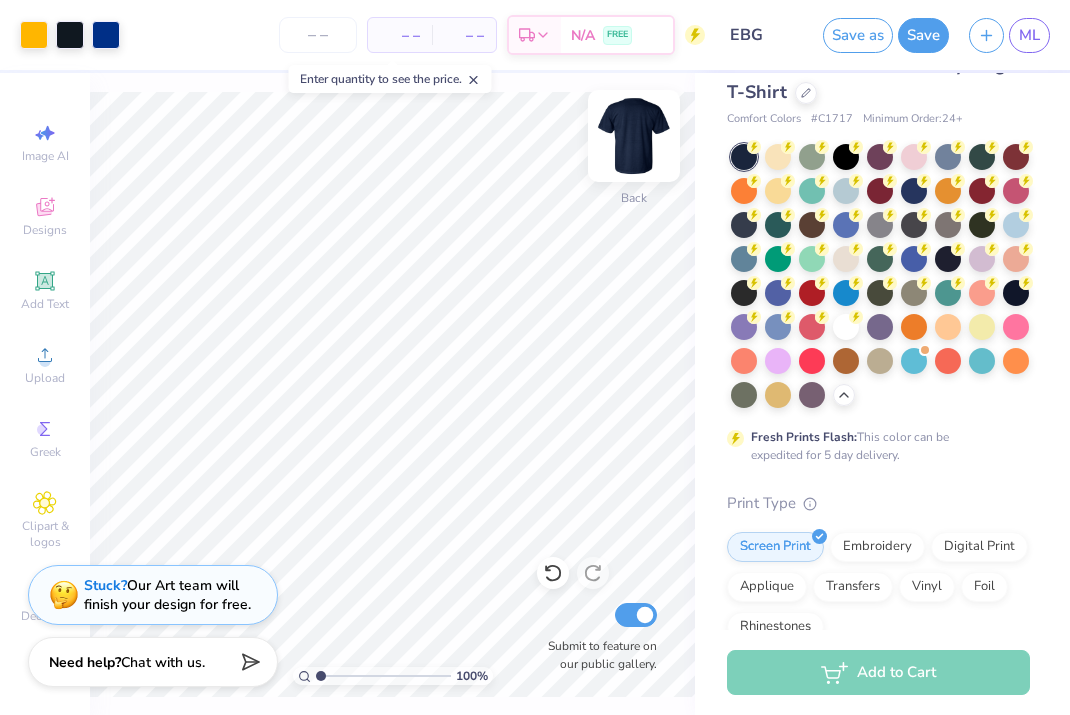 click at bounding box center (634, 136) 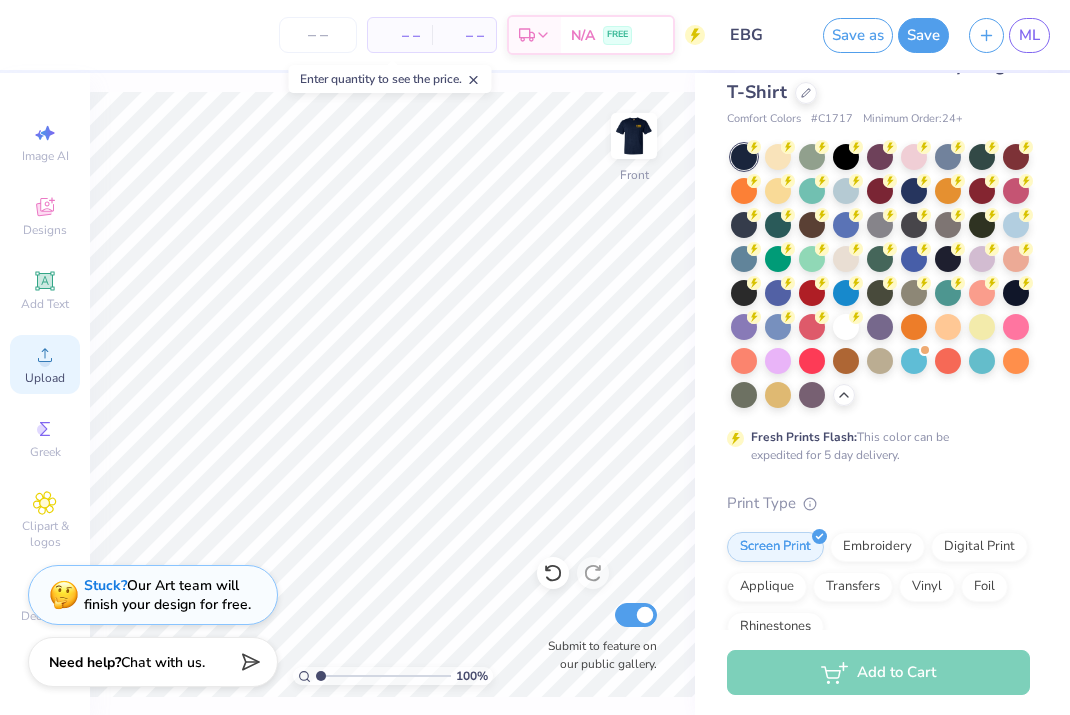 click 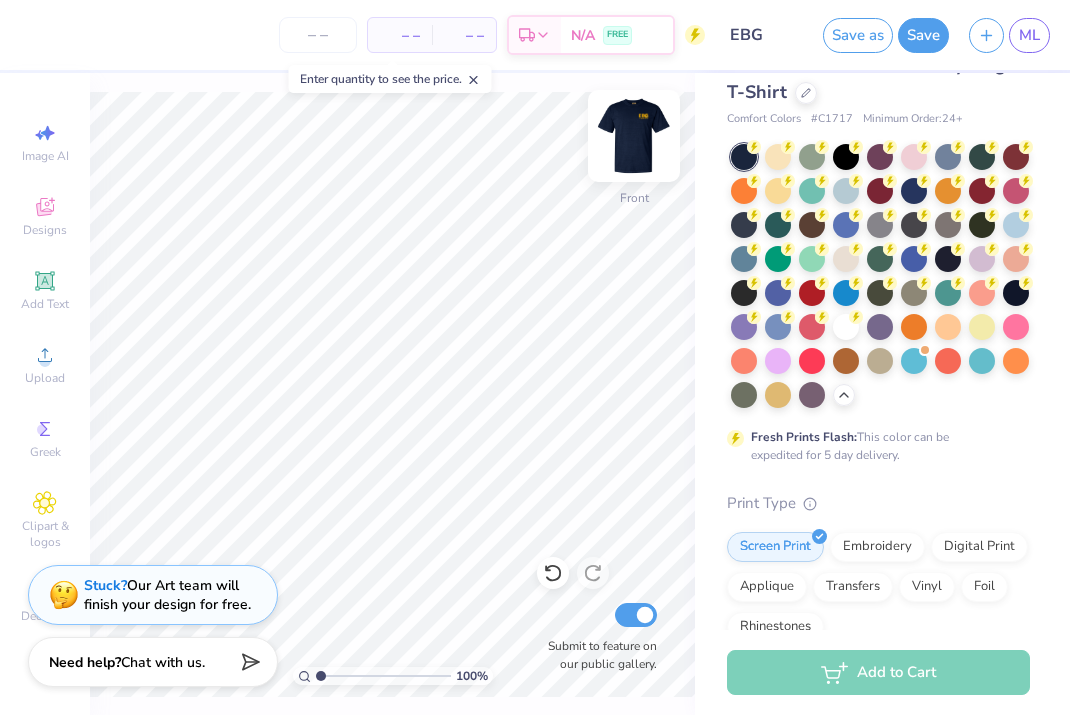 click at bounding box center [634, 136] 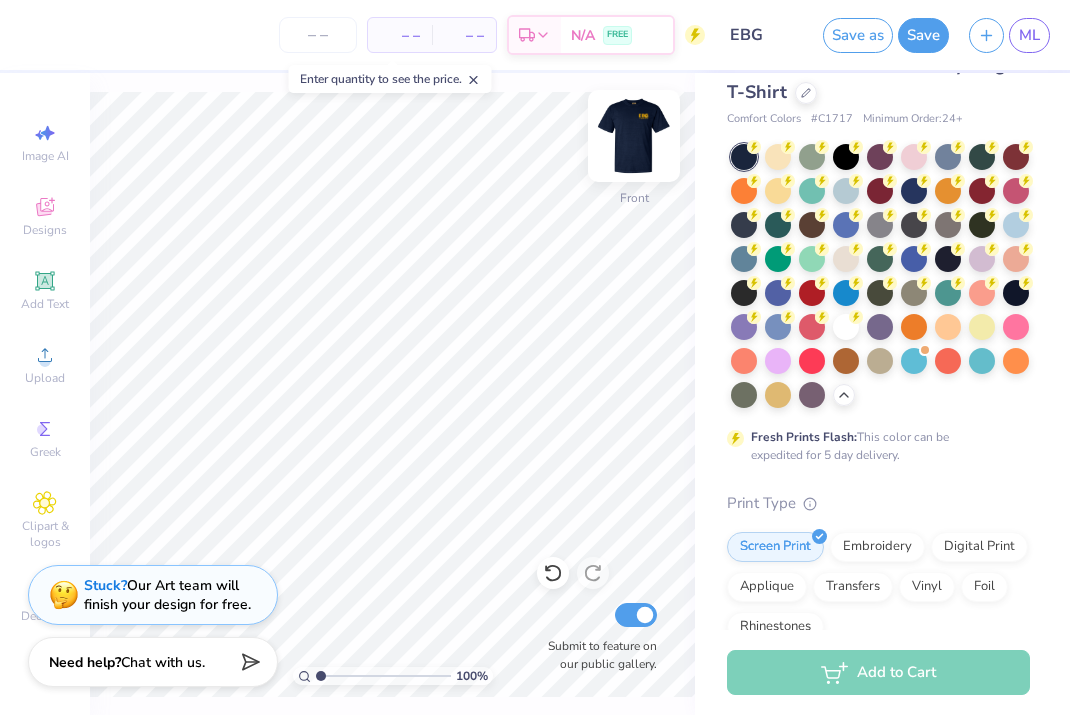 click at bounding box center (634, 136) 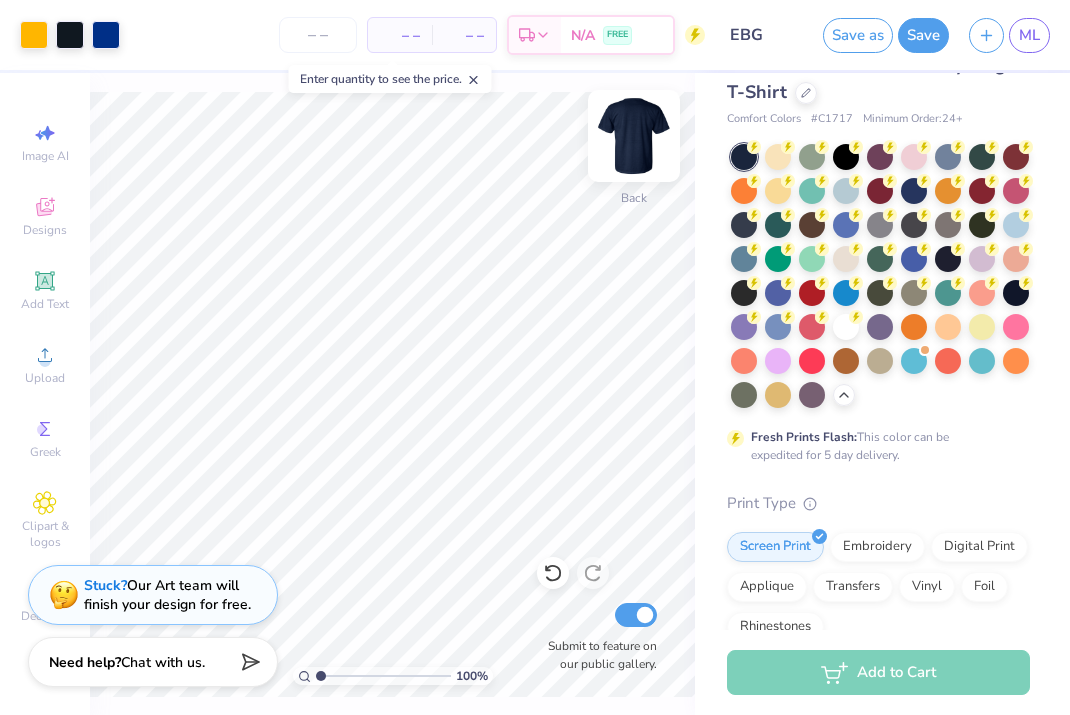 click at bounding box center [634, 136] 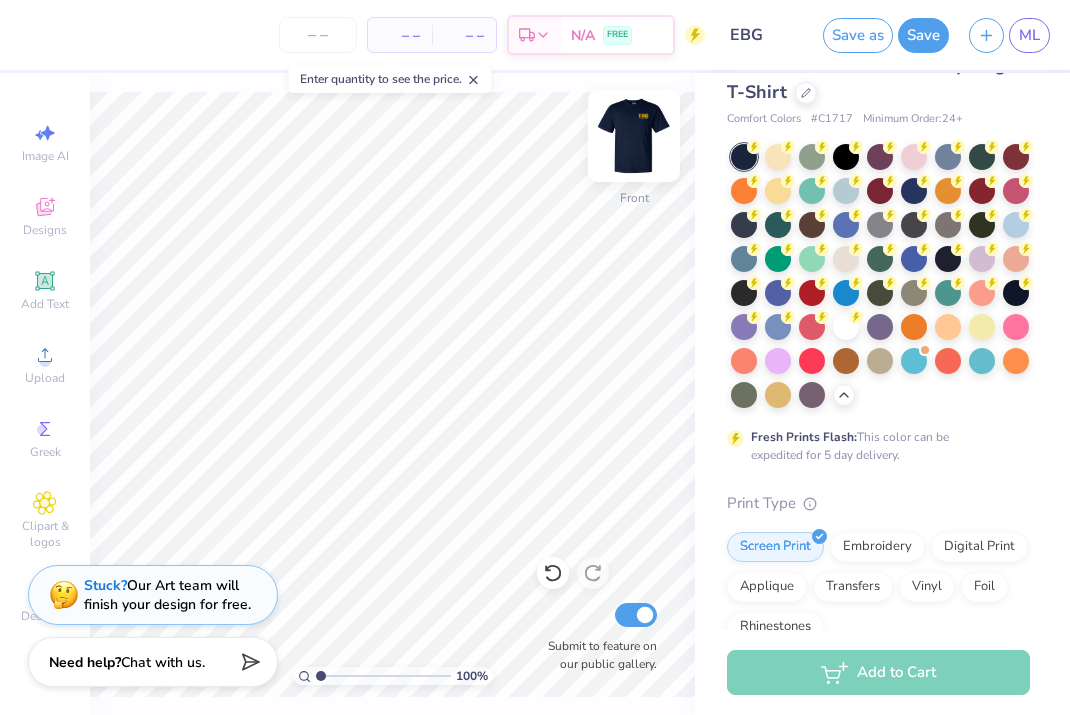 click at bounding box center [634, 136] 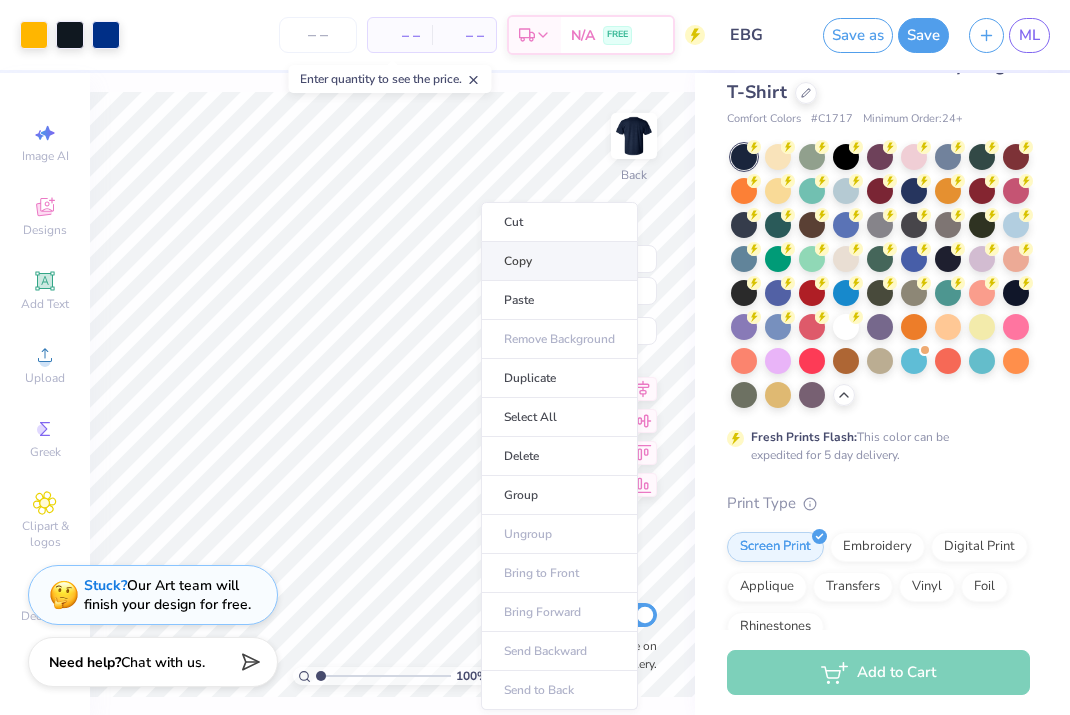 click on "Copy" at bounding box center [559, 261] 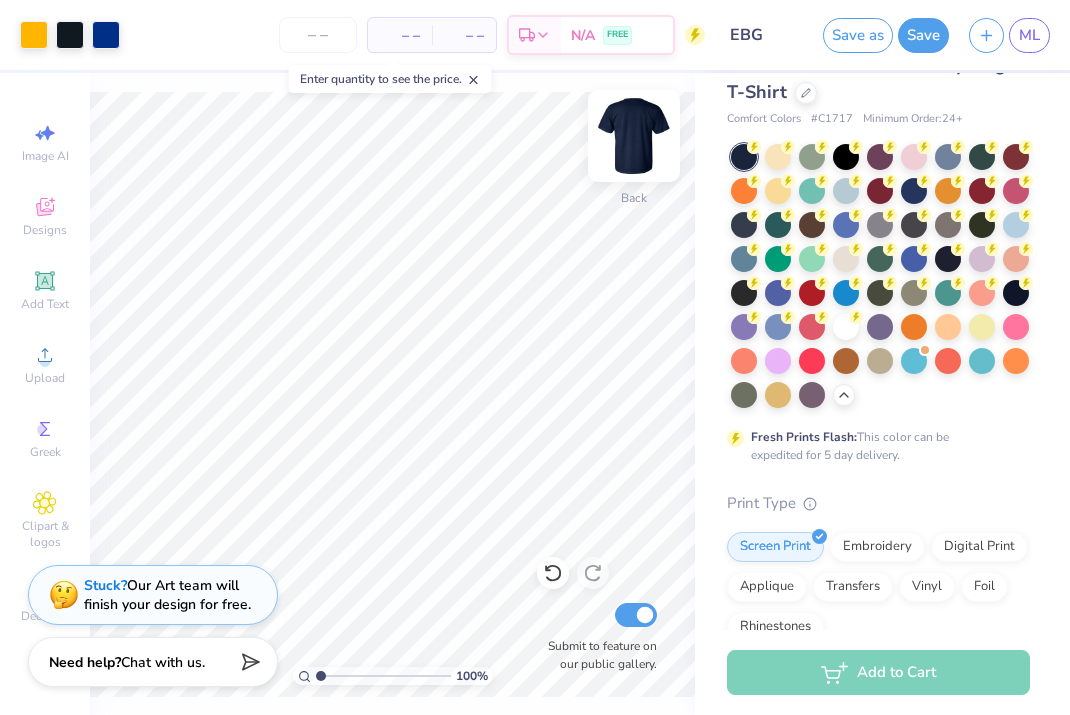 click at bounding box center [634, 136] 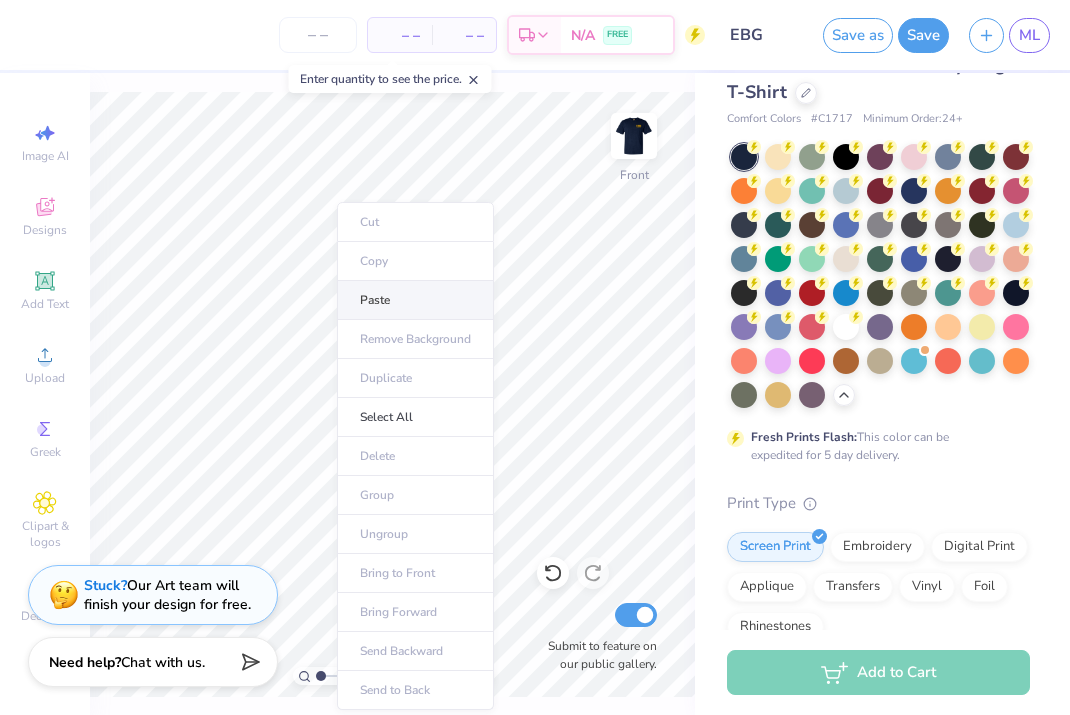 click on "Paste" at bounding box center (415, 300) 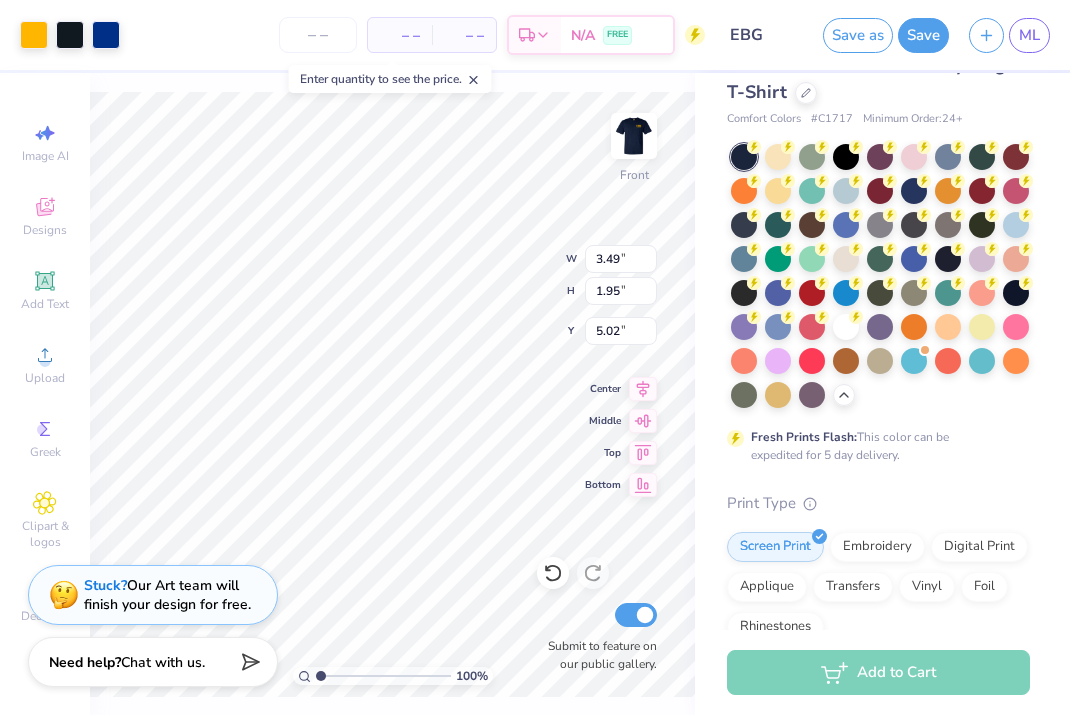 type on "4.81" 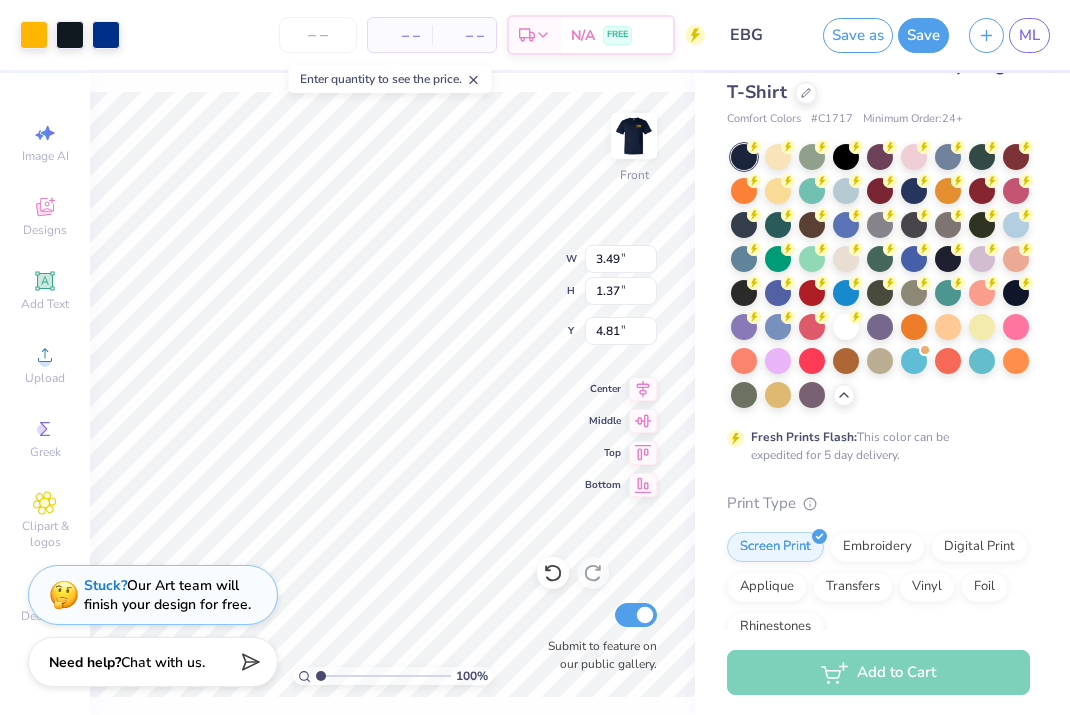 type on "5.09" 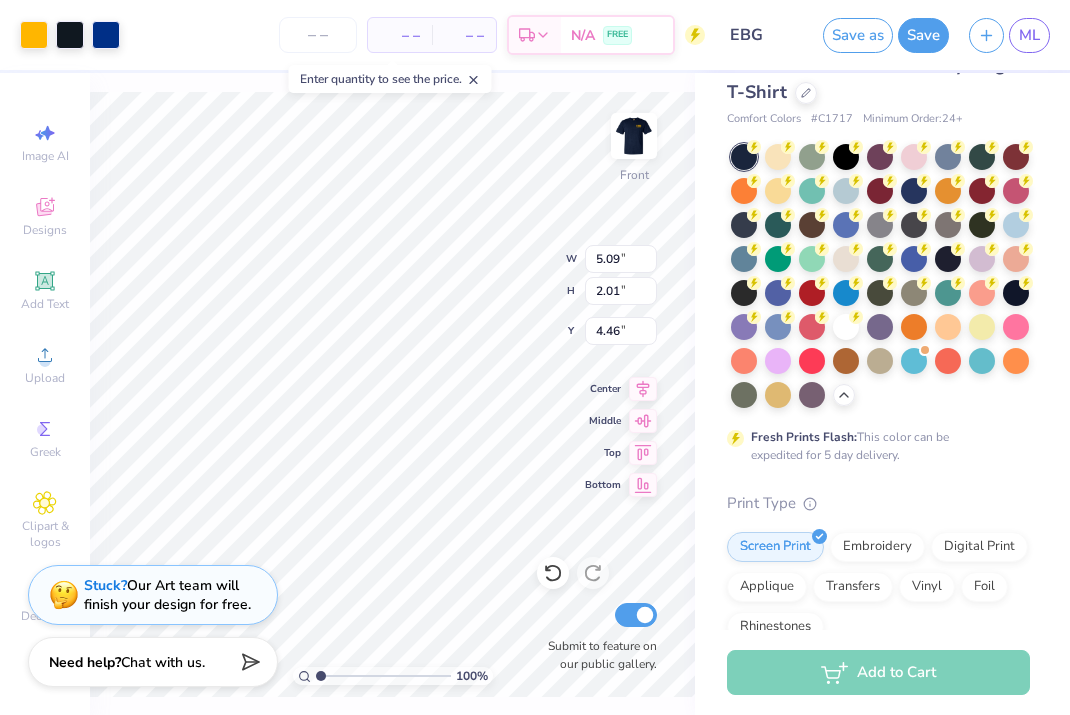 type on "4.44" 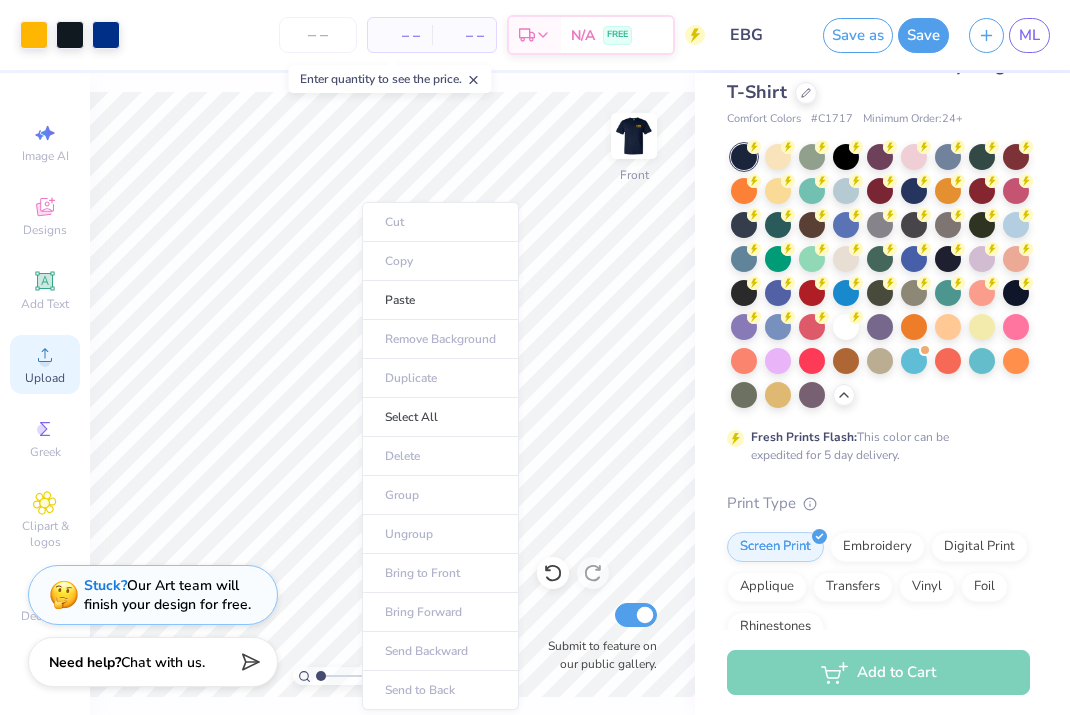 click 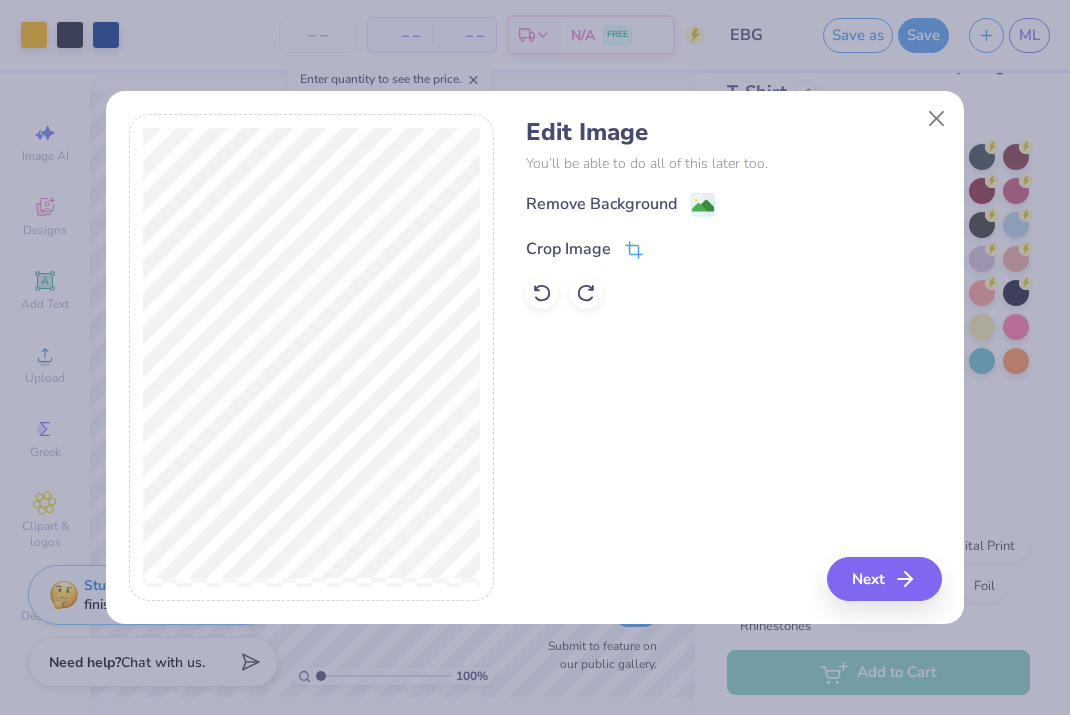 click 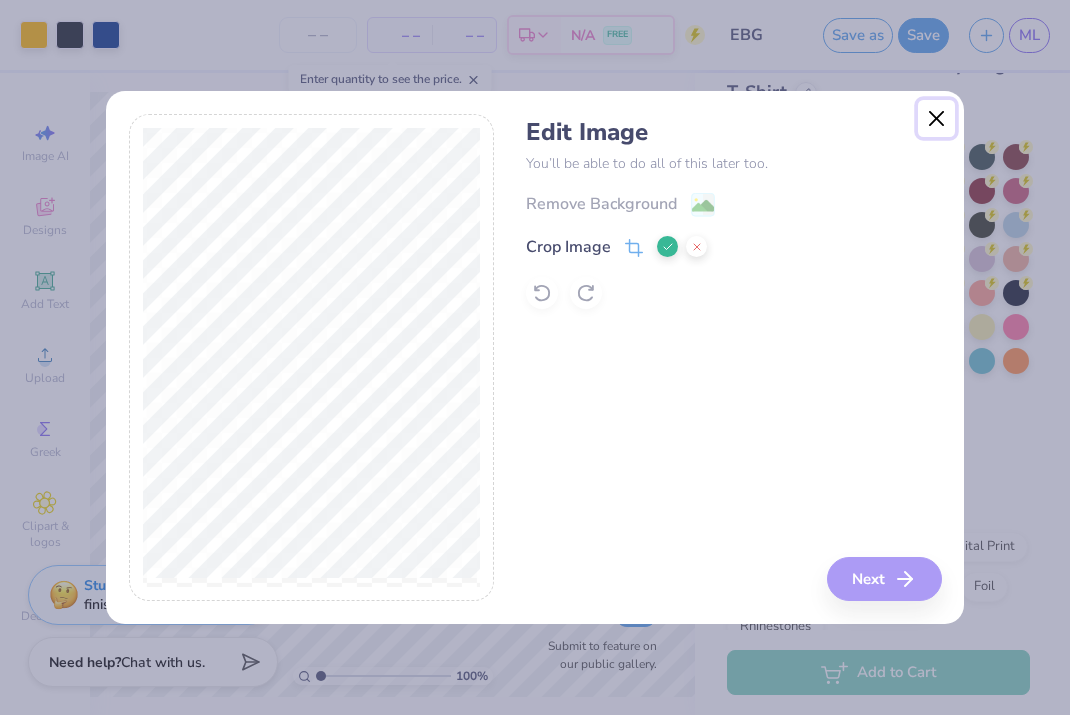 click at bounding box center (937, 119) 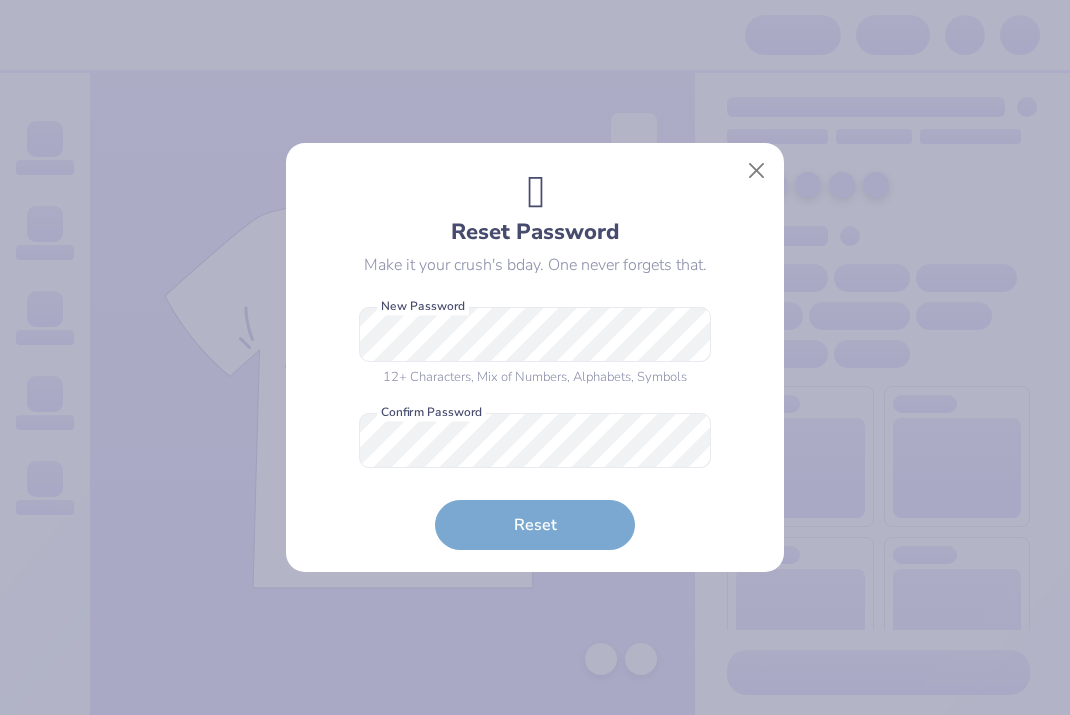 scroll, scrollTop: 0, scrollLeft: 0, axis: both 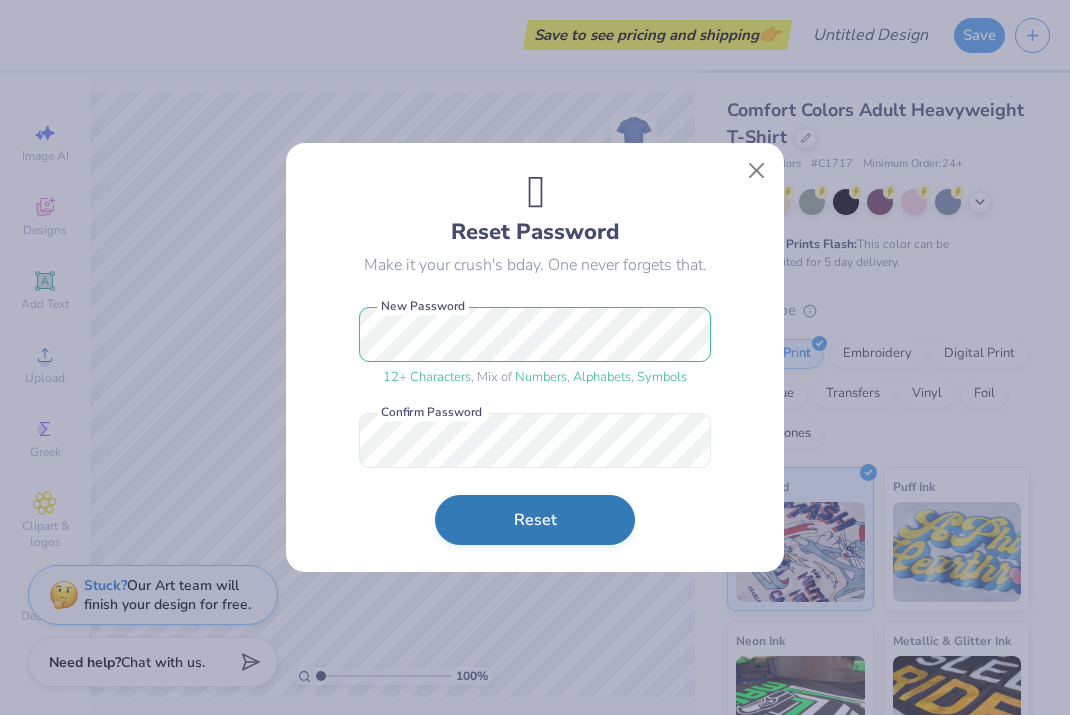 click on "Reset" at bounding box center [535, 520] 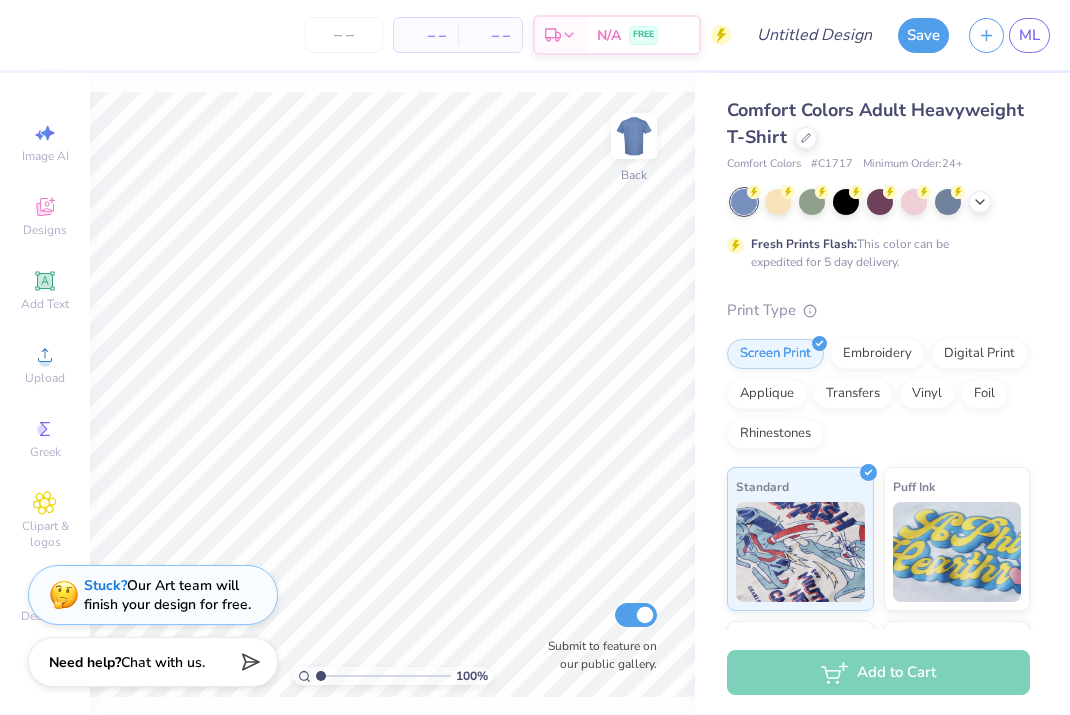 click on "Print Type" at bounding box center (878, 310) 